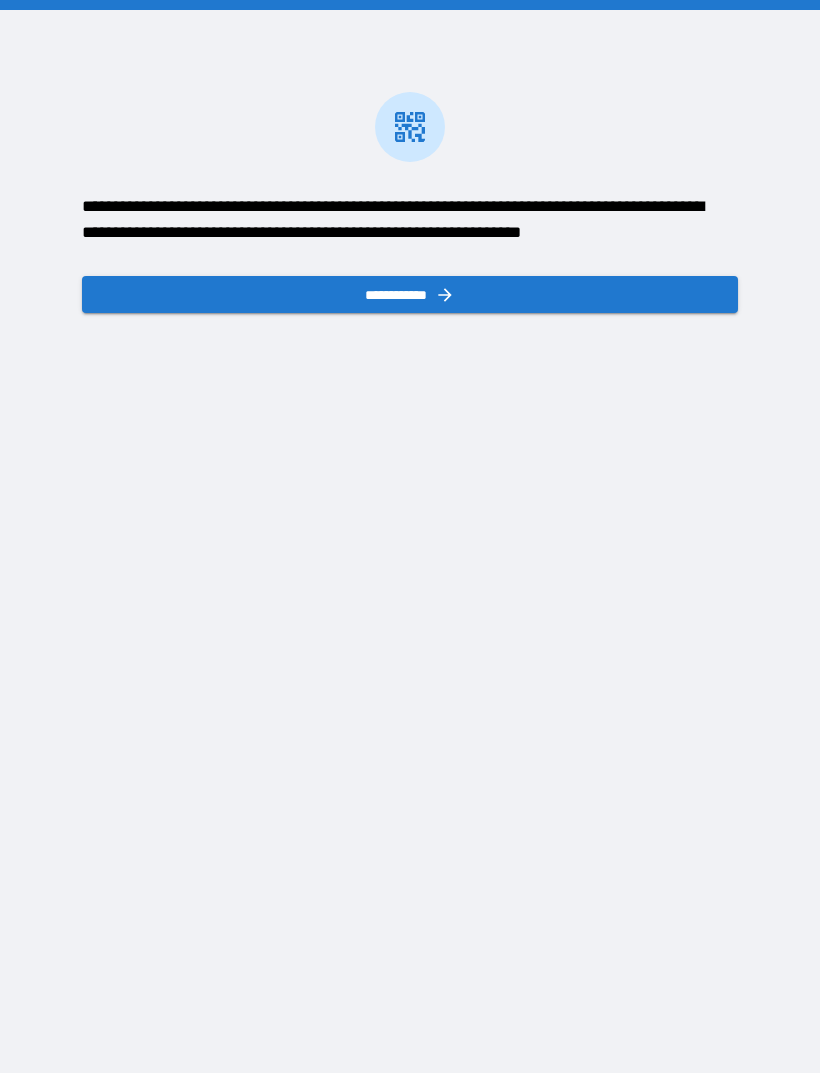 scroll, scrollTop: 64, scrollLeft: 0, axis: vertical 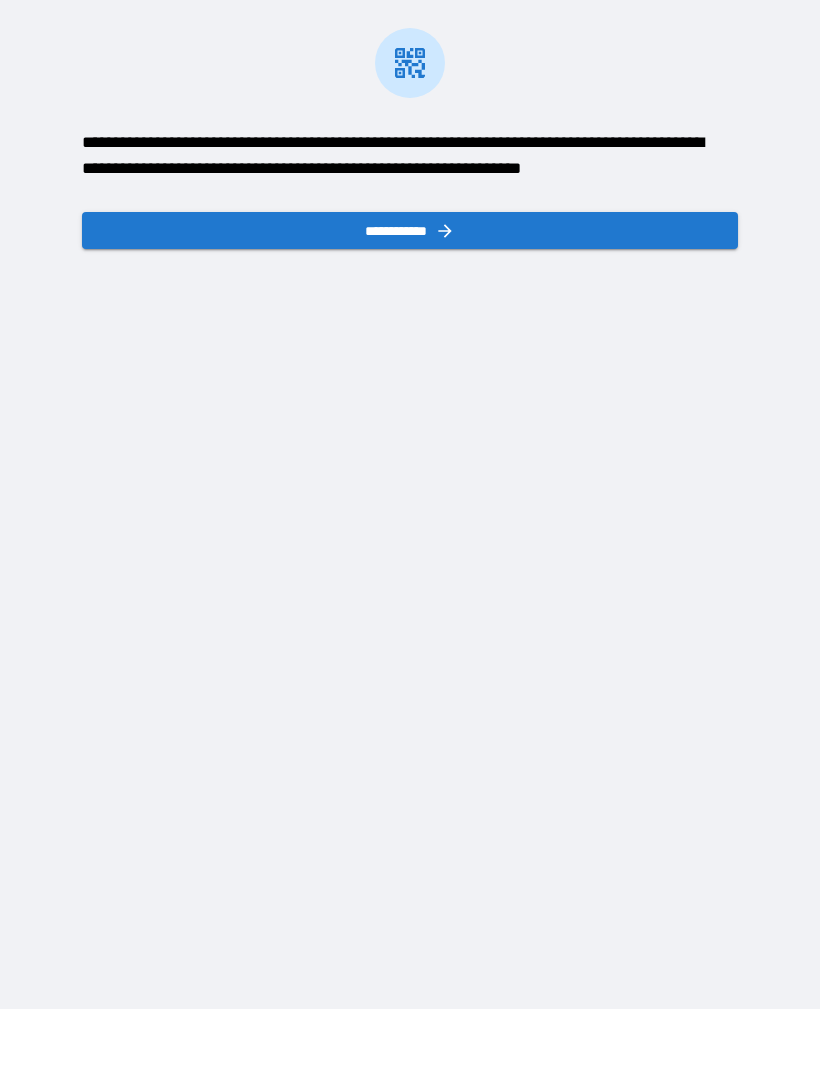 click on "**********" at bounding box center (410, 230) 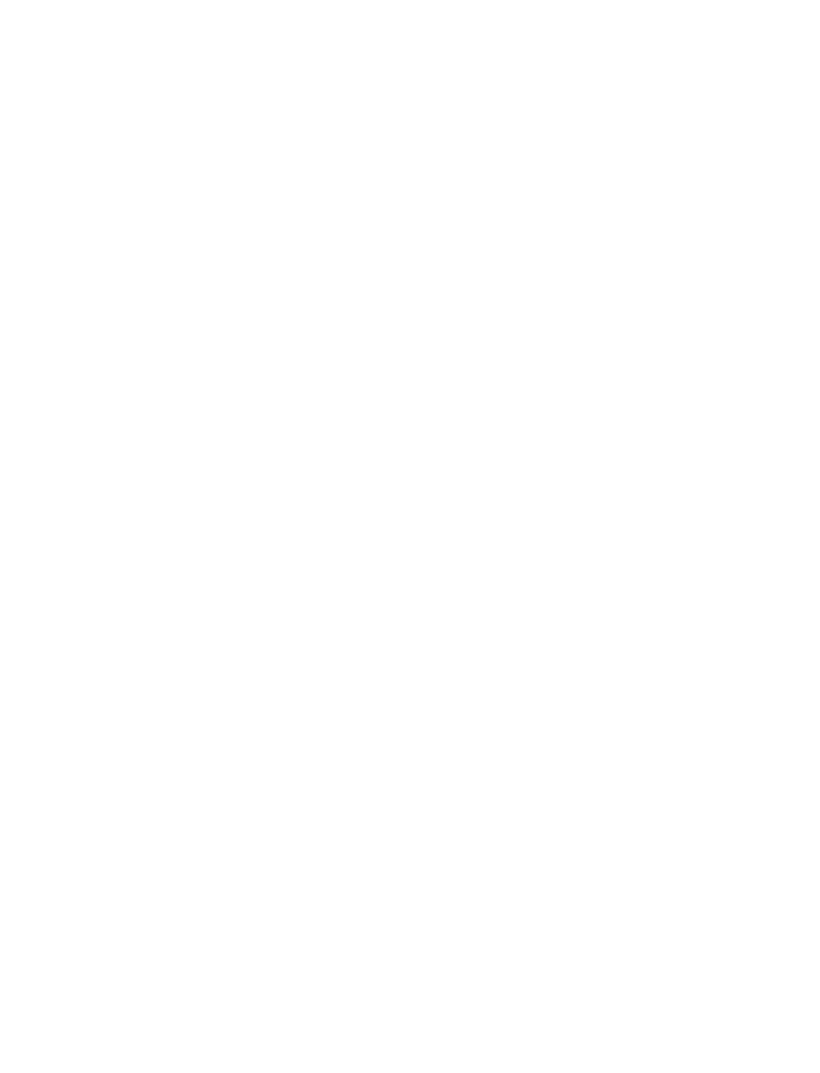 scroll, scrollTop: 0, scrollLeft: 0, axis: both 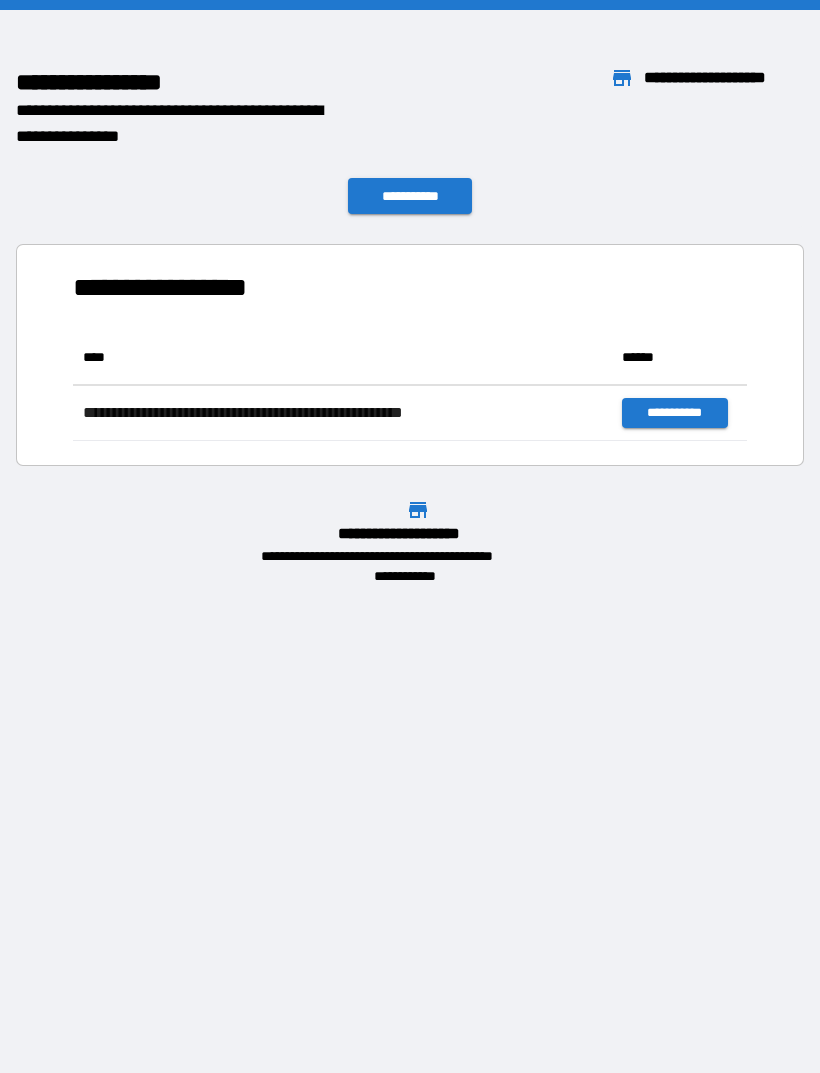 click on "**********" at bounding box center (410, 196) 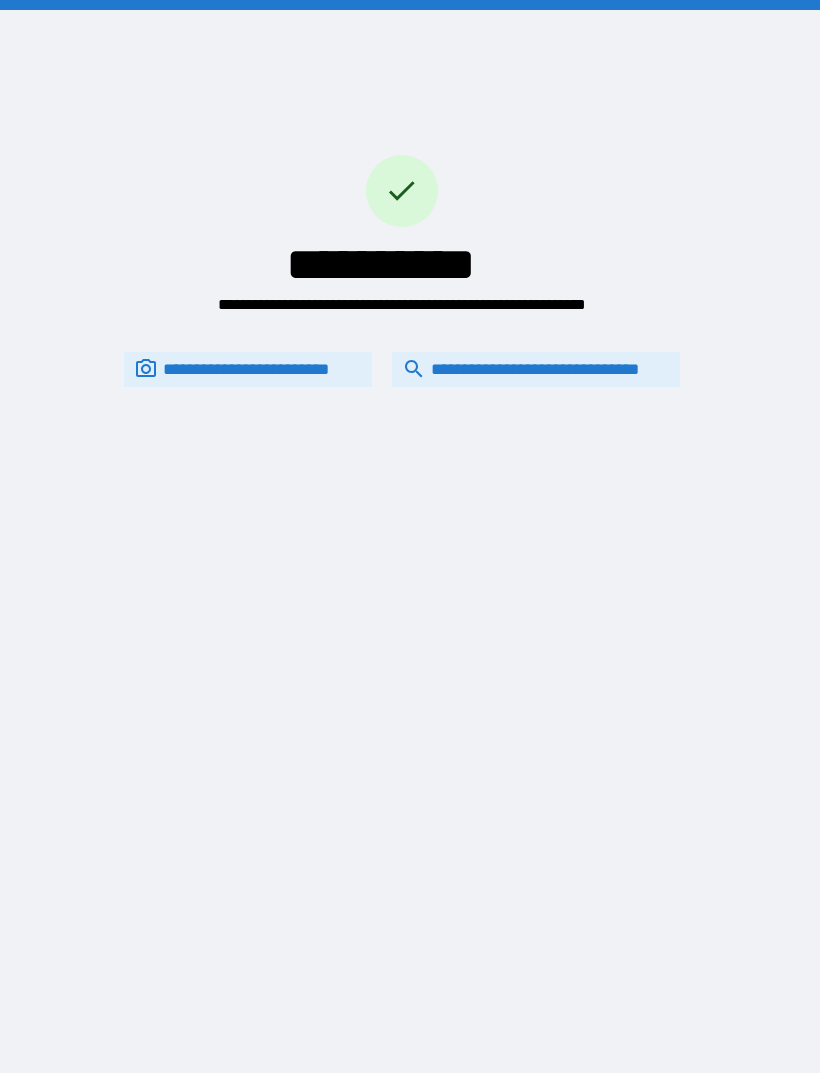 click on "**********" at bounding box center (536, 369) 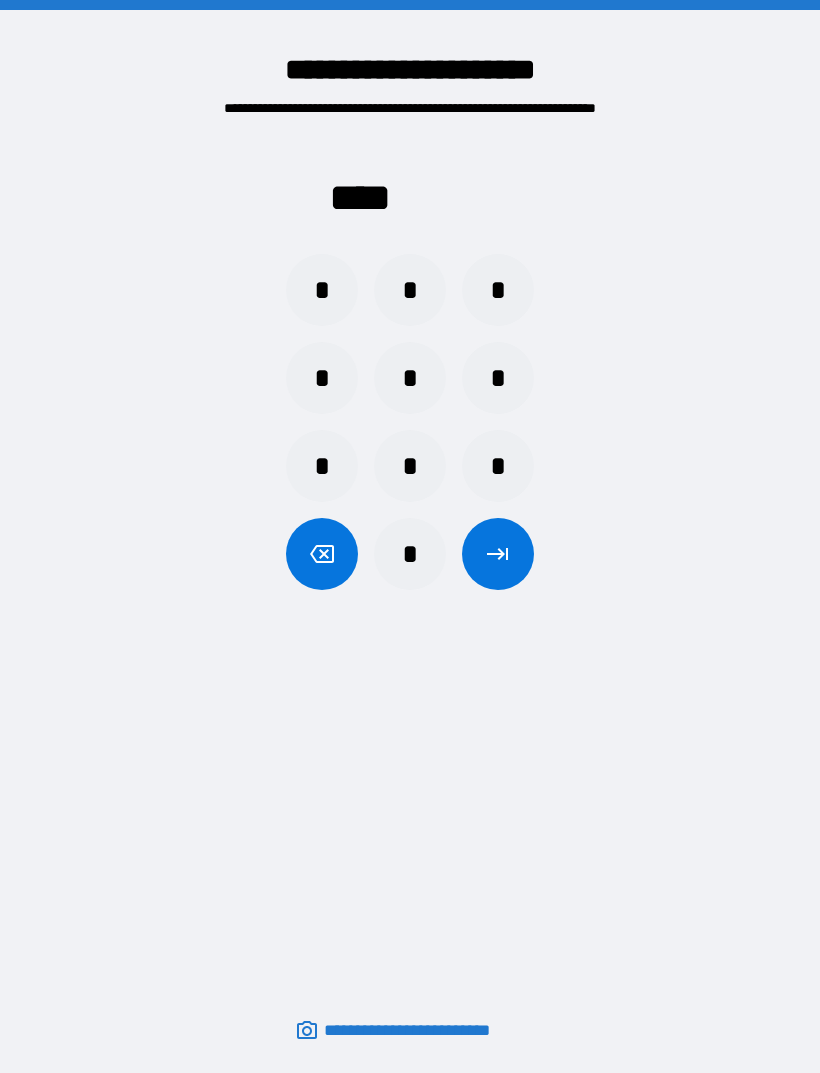 click on "*" at bounding box center [322, 290] 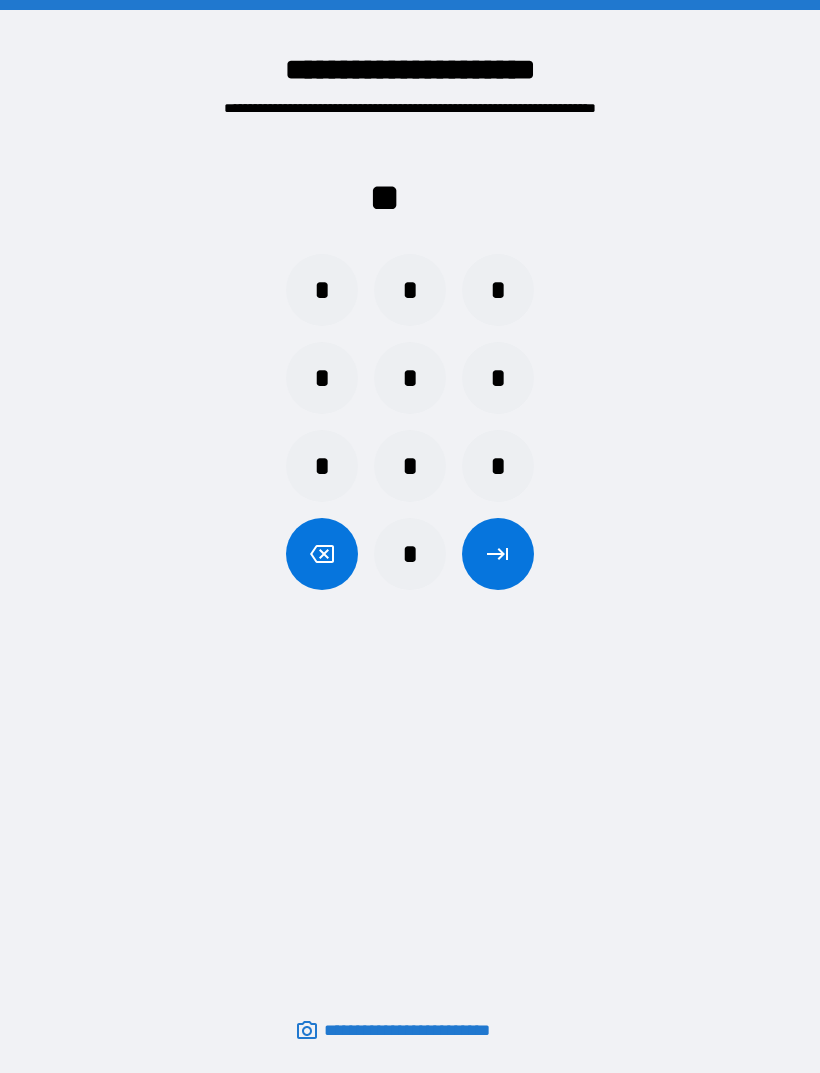 click on "*" at bounding box center [322, 290] 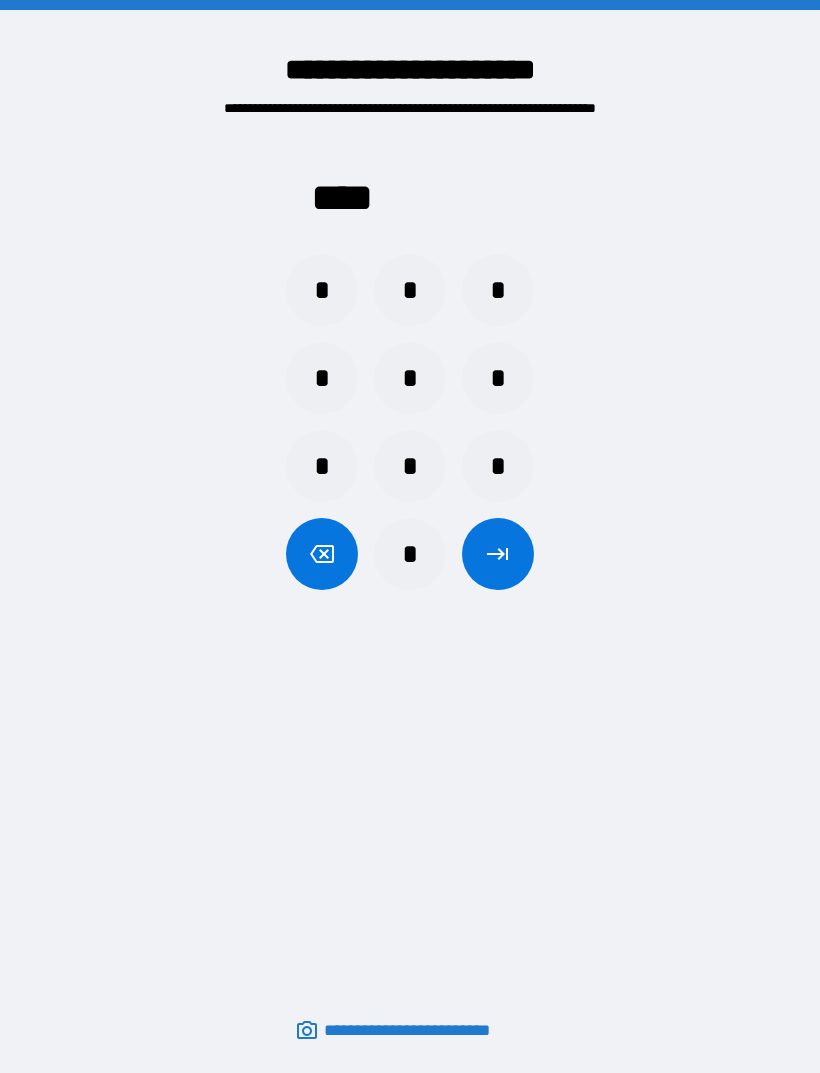 click at bounding box center [498, 554] 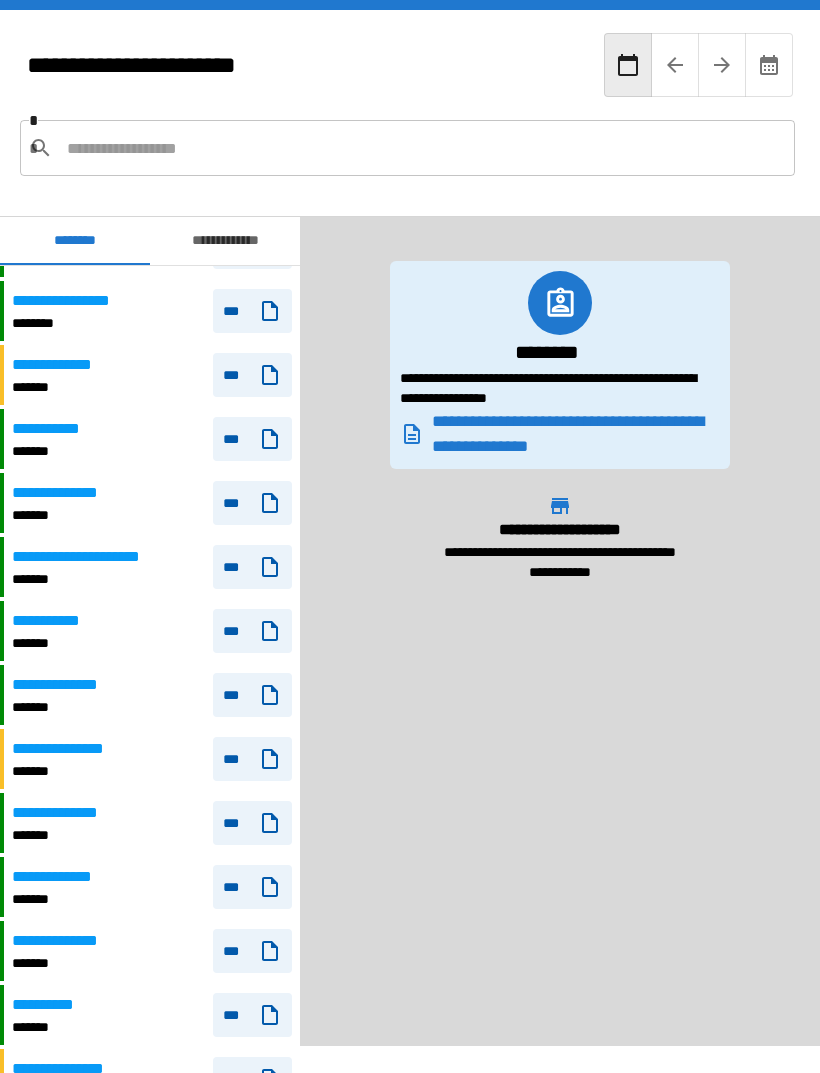 scroll, scrollTop: 889, scrollLeft: 0, axis: vertical 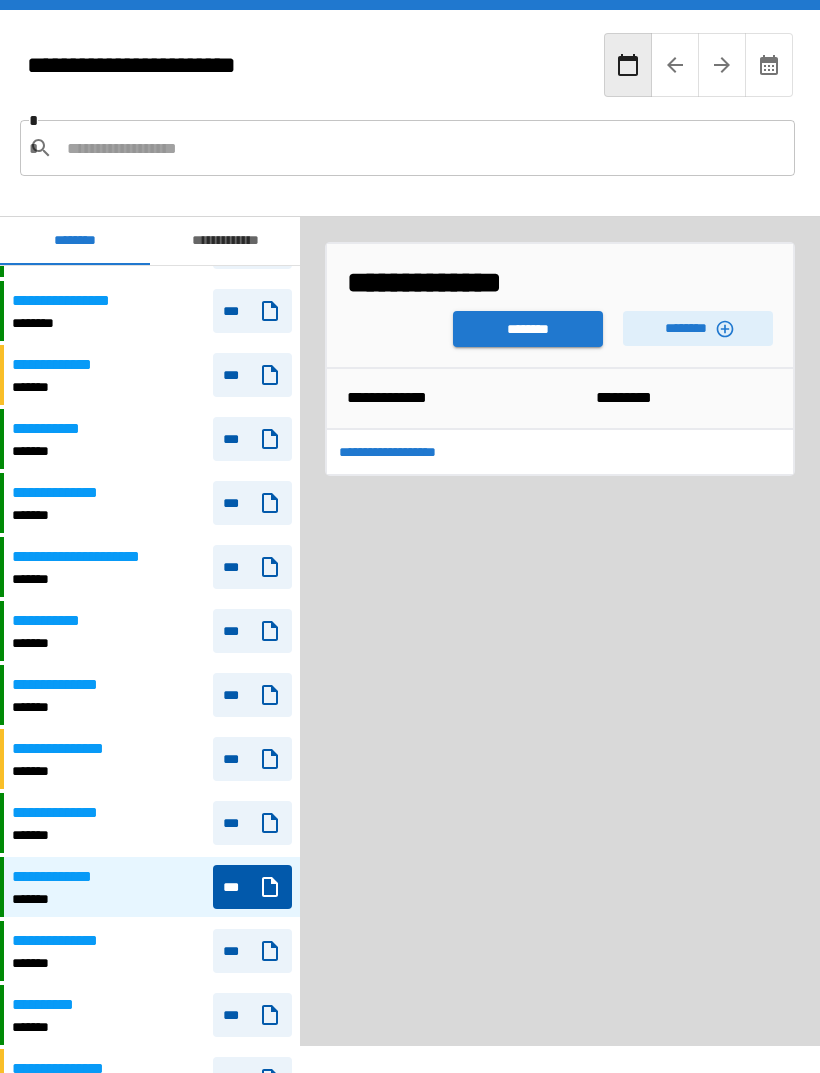 click on "********" at bounding box center [528, 329] 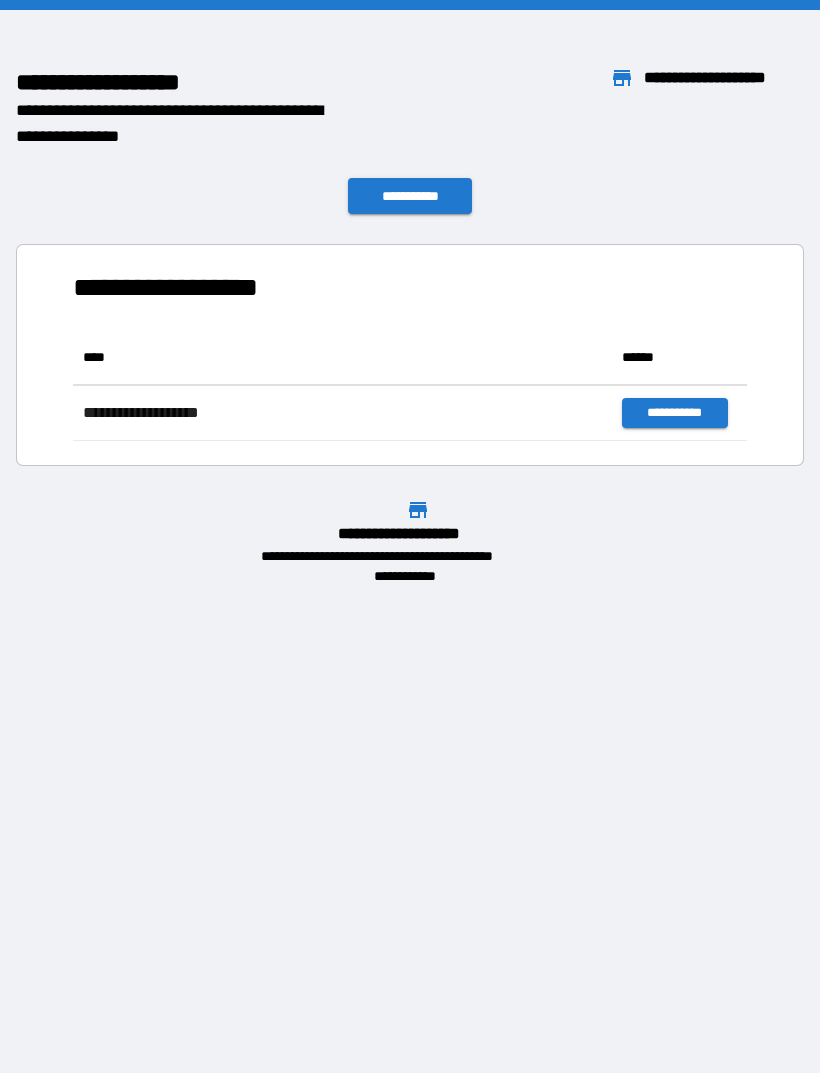 scroll, scrollTop: 1, scrollLeft: 1, axis: both 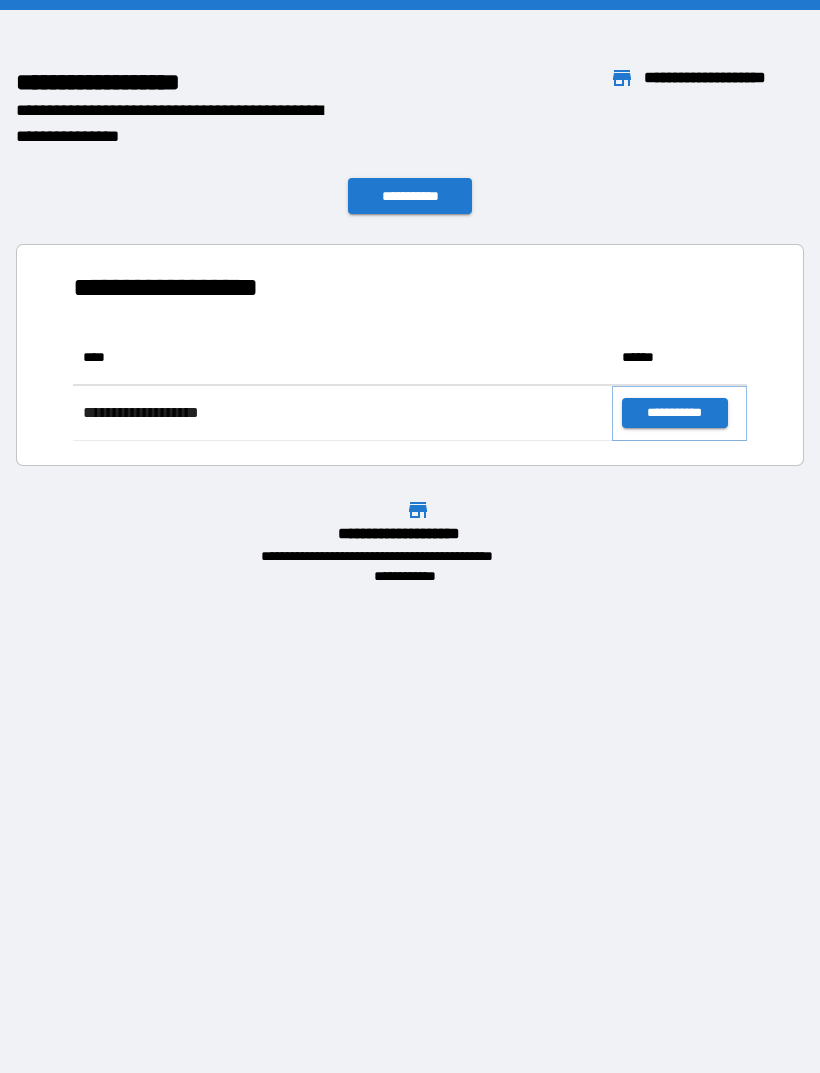 click on "**********" at bounding box center (674, 413) 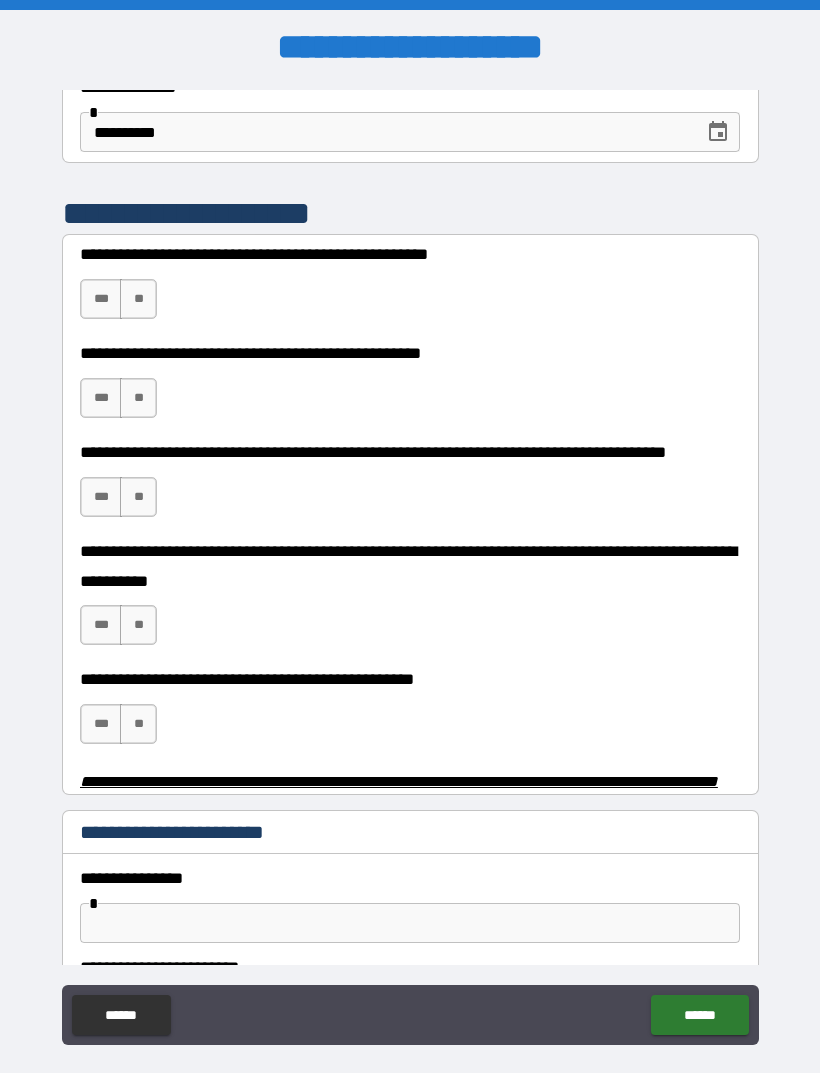 scroll, scrollTop: 335, scrollLeft: 0, axis: vertical 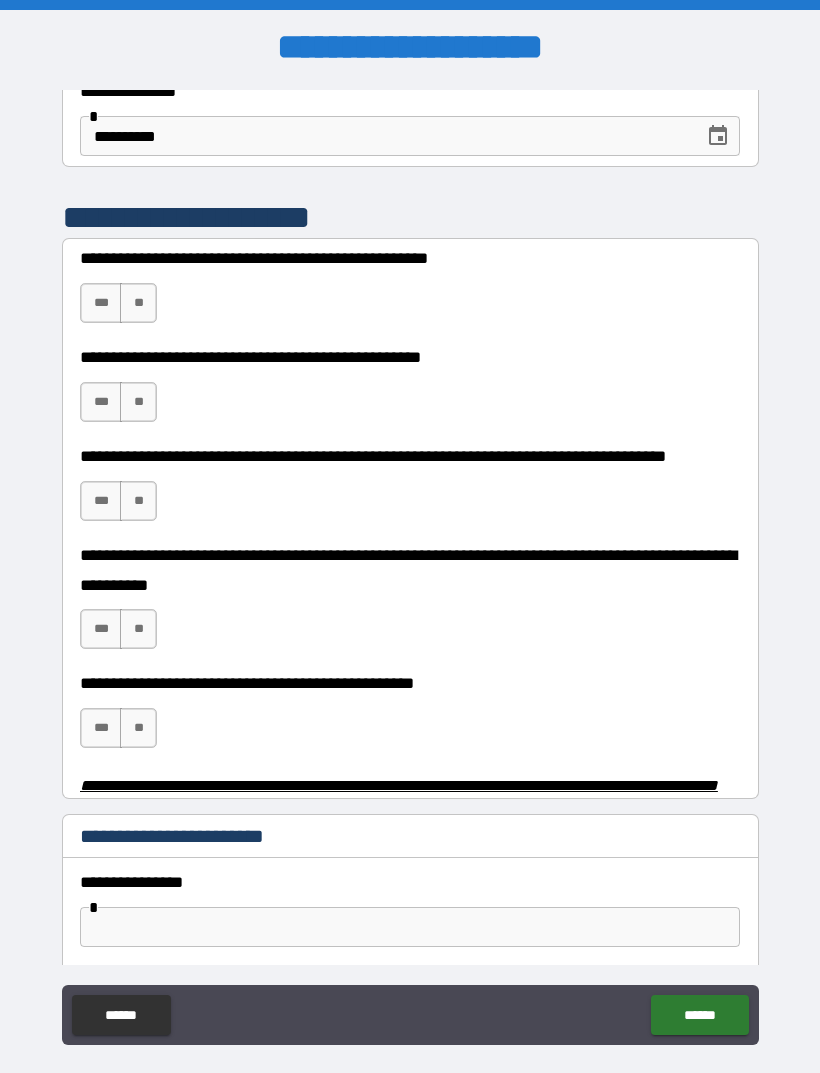 click on "**" at bounding box center [138, 303] 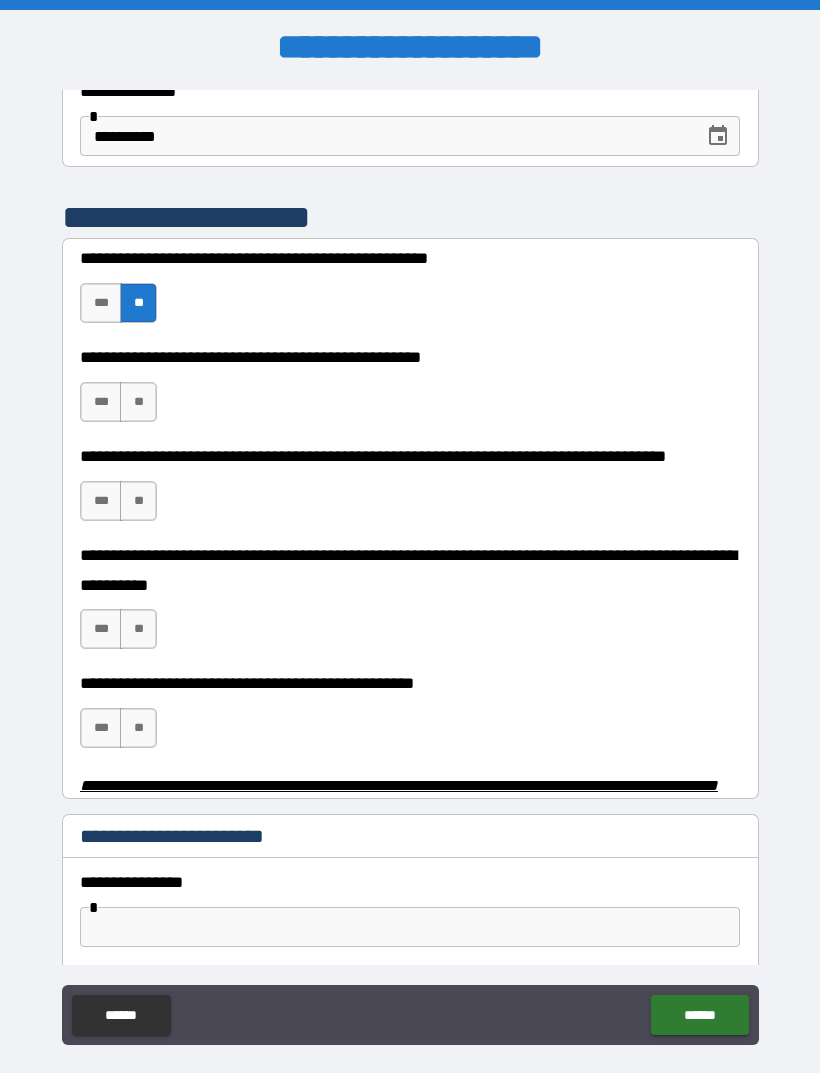 click on "**" at bounding box center (138, 402) 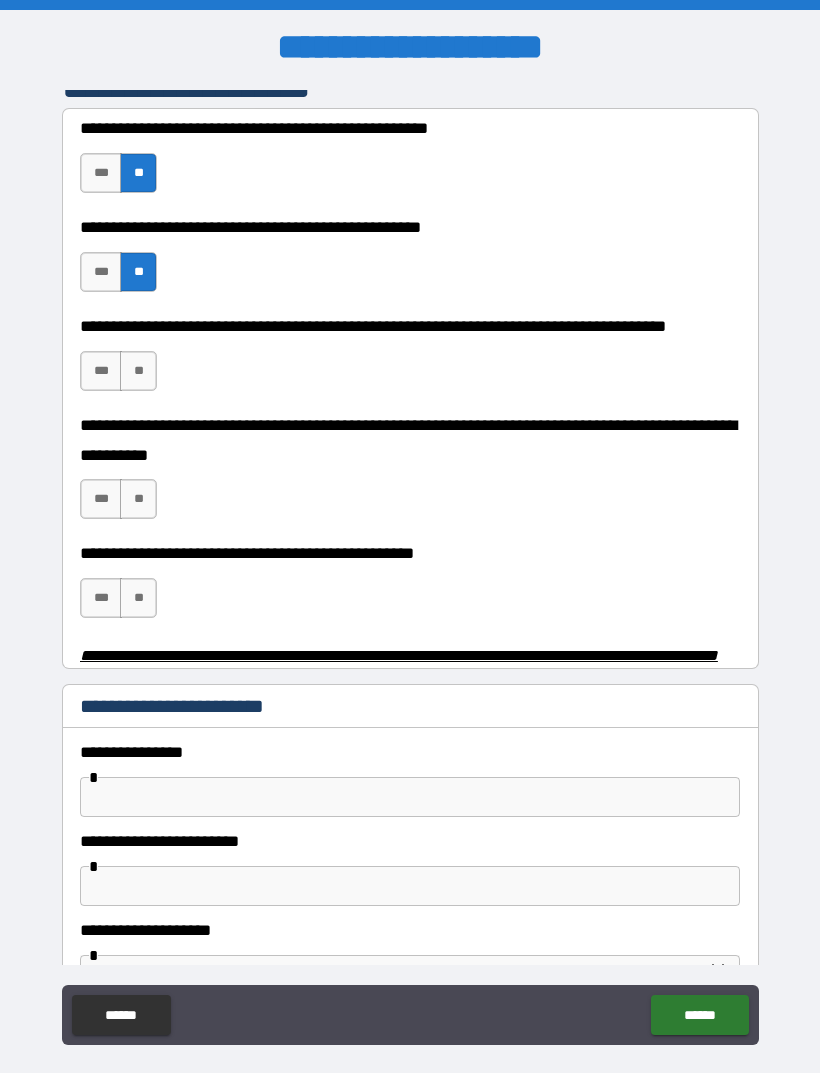 scroll, scrollTop: 467, scrollLeft: 0, axis: vertical 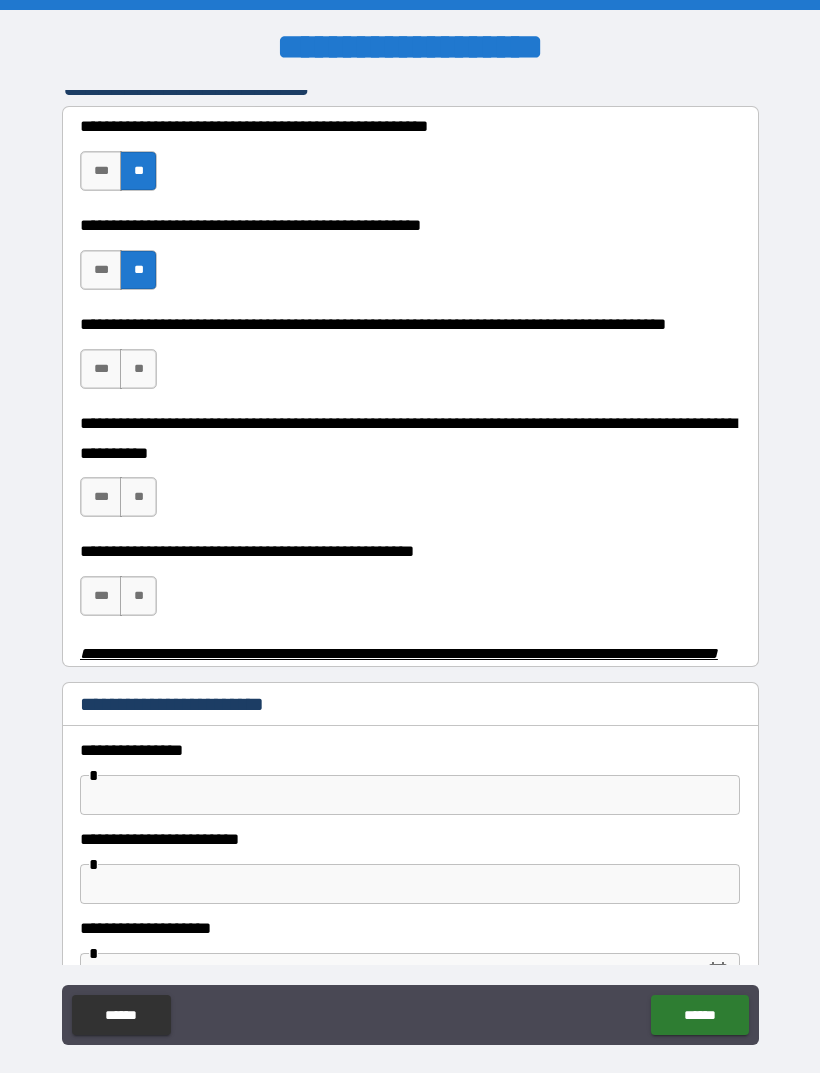 click on "**" at bounding box center (138, 369) 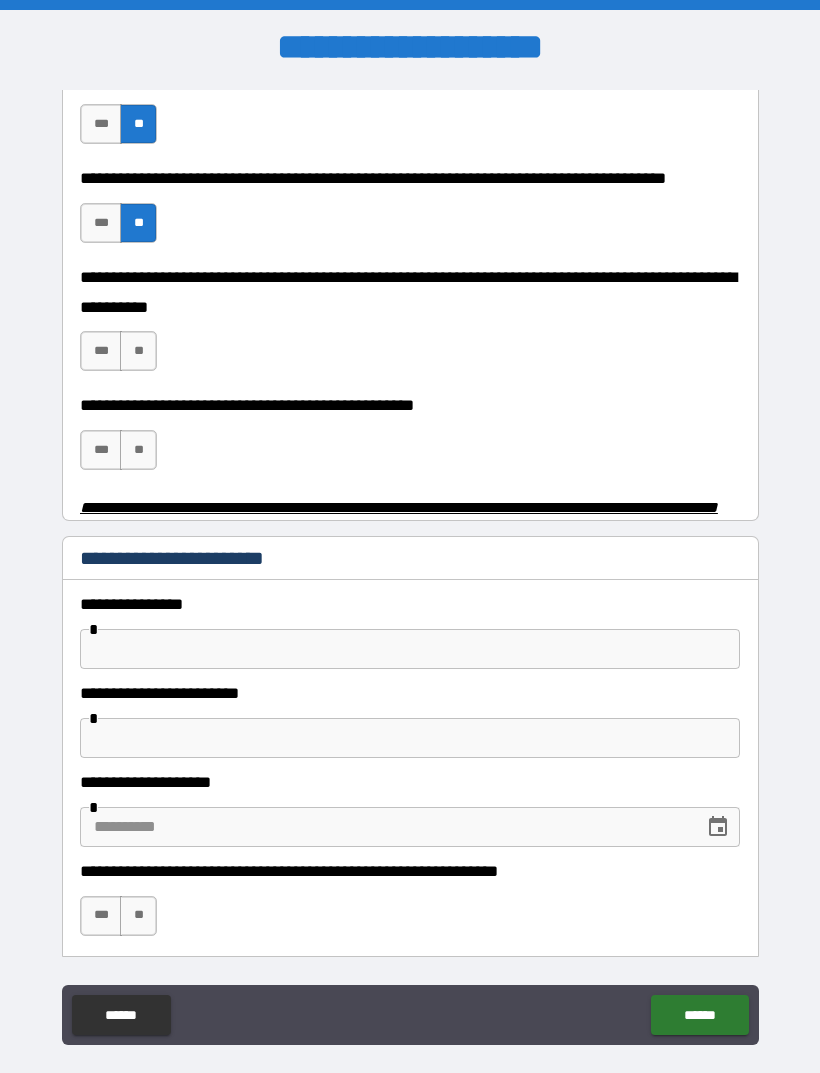 scroll, scrollTop: 617, scrollLeft: 0, axis: vertical 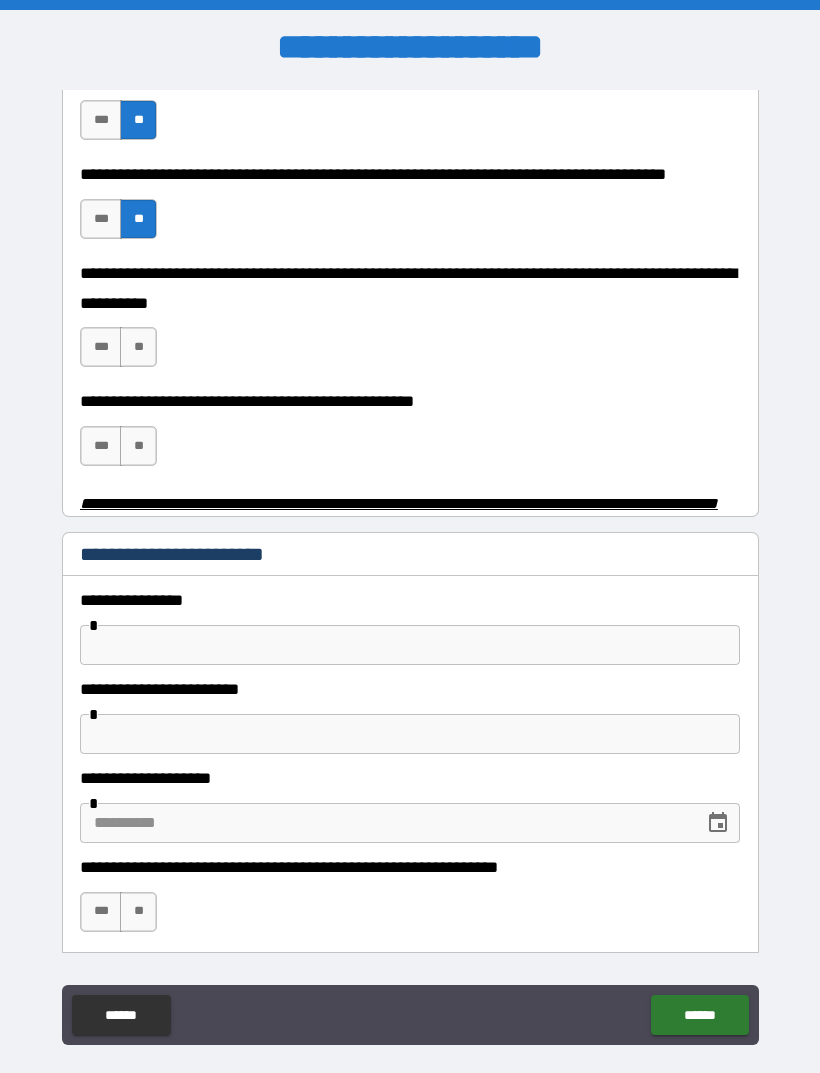 click on "**" at bounding box center (138, 347) 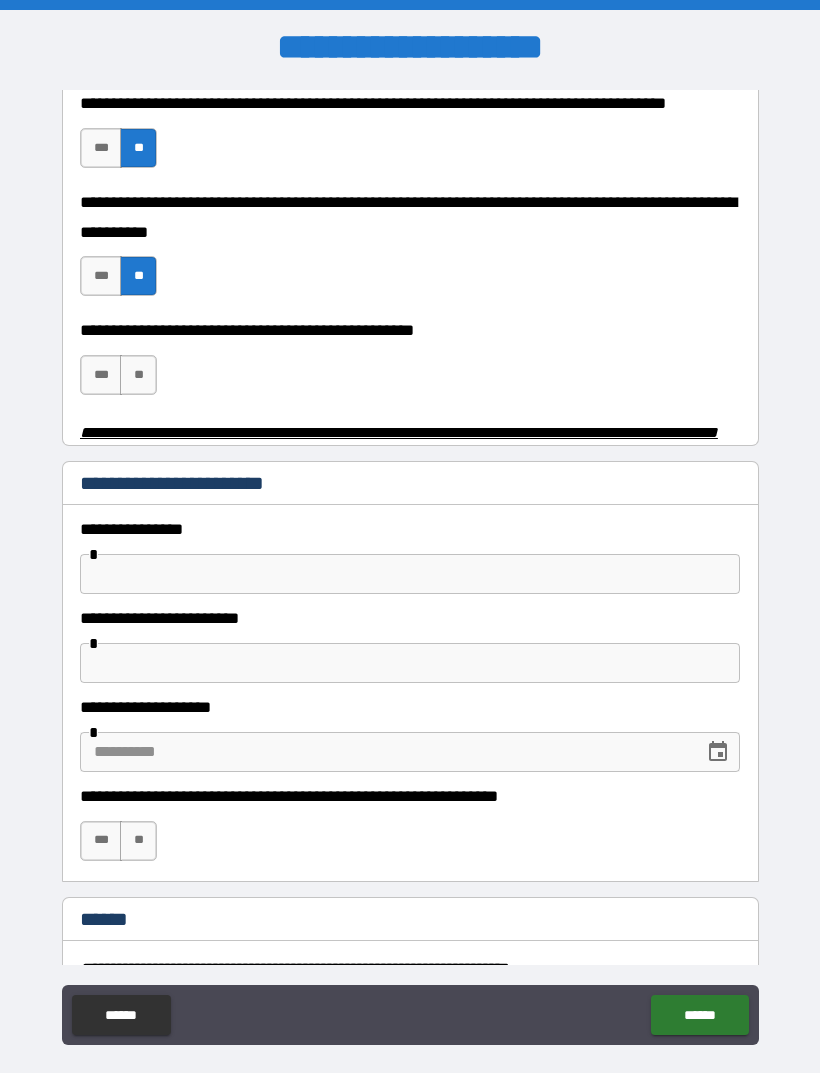 scroll, scrollTop: 694, scrollLeft: 0, axis: vertical 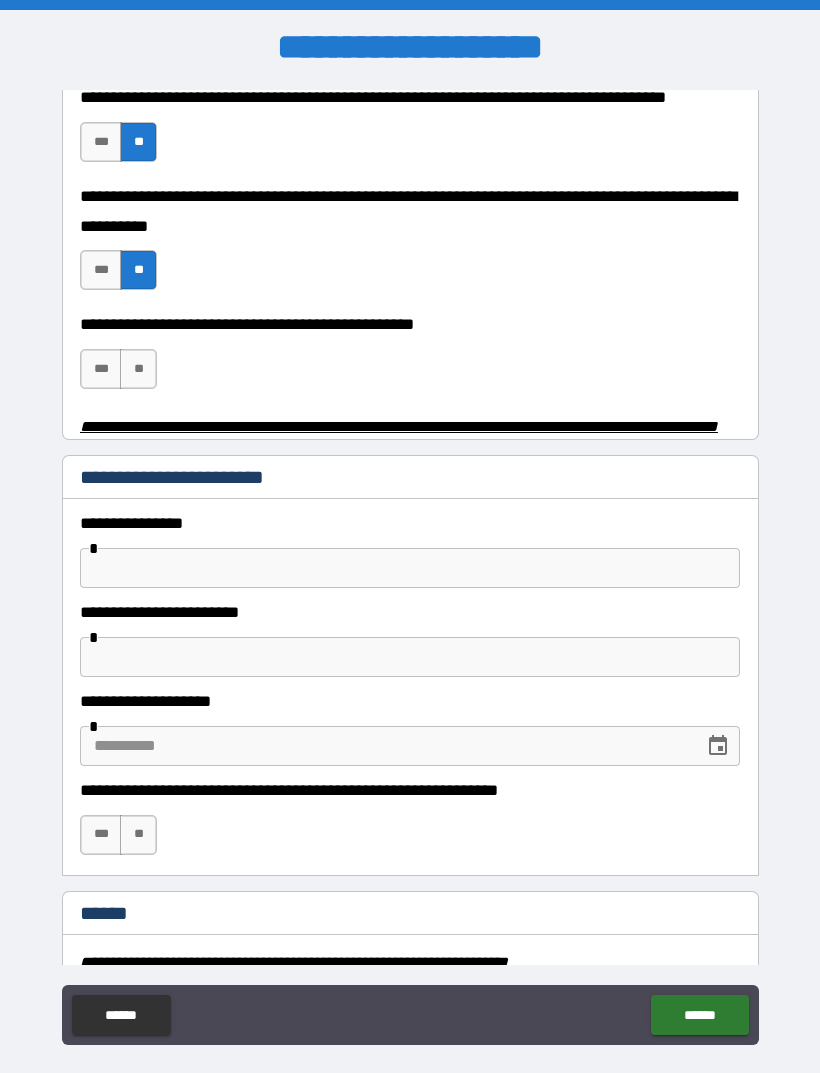 click on "**" at bounding box center (138, 369) 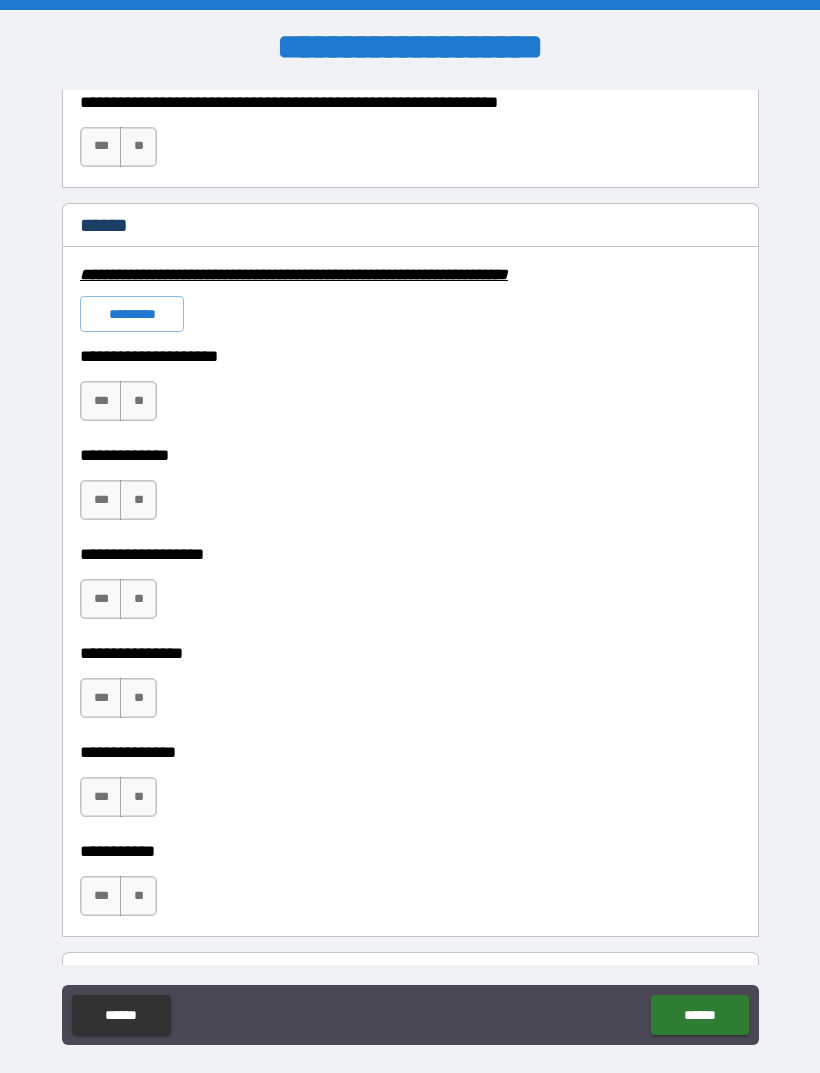 scroll, scrollTop: 1387, scrollLeft: 0, axis: vertical 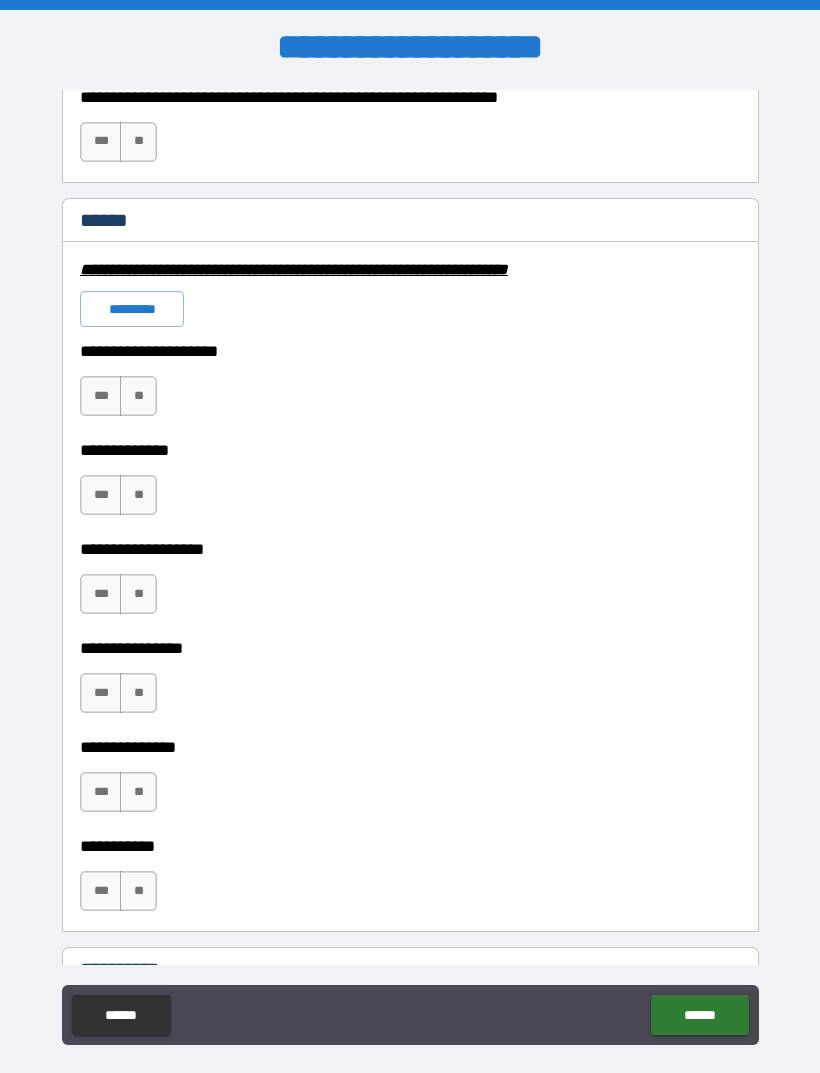 click on "**" at bounding box center (138, 396) 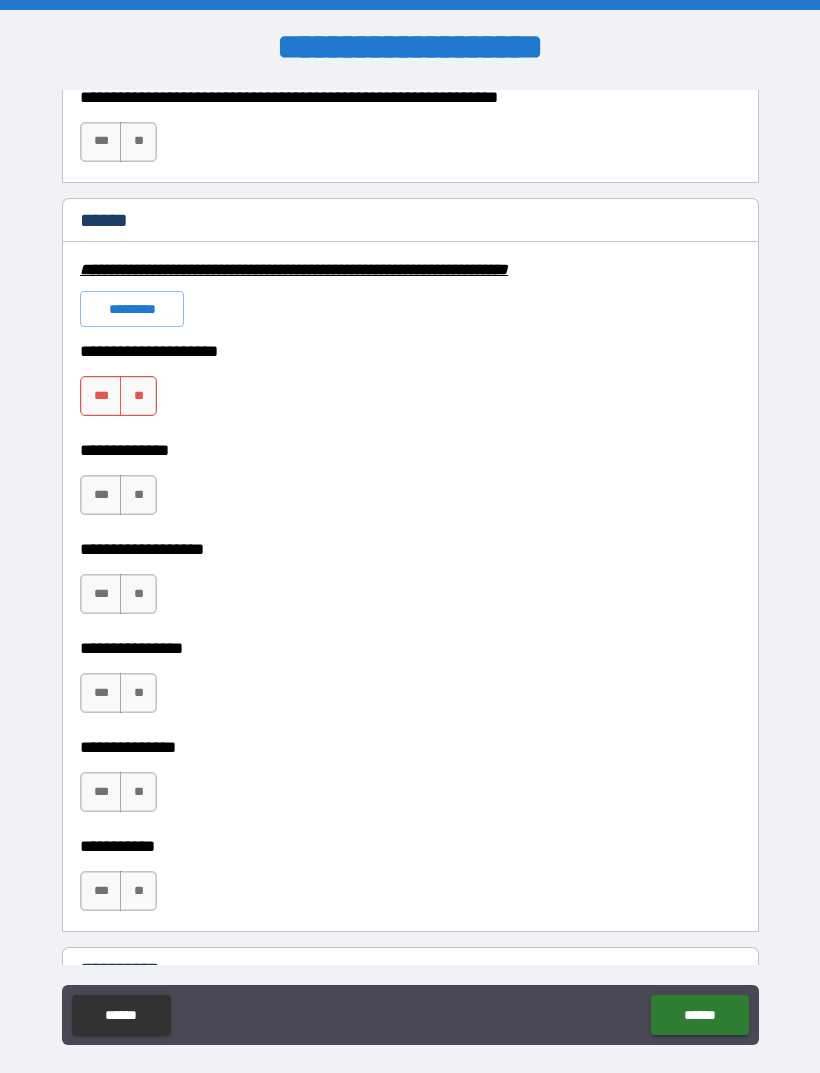 scroll, scrollTop: 1386, scrollLeft: 0, axis: vertical 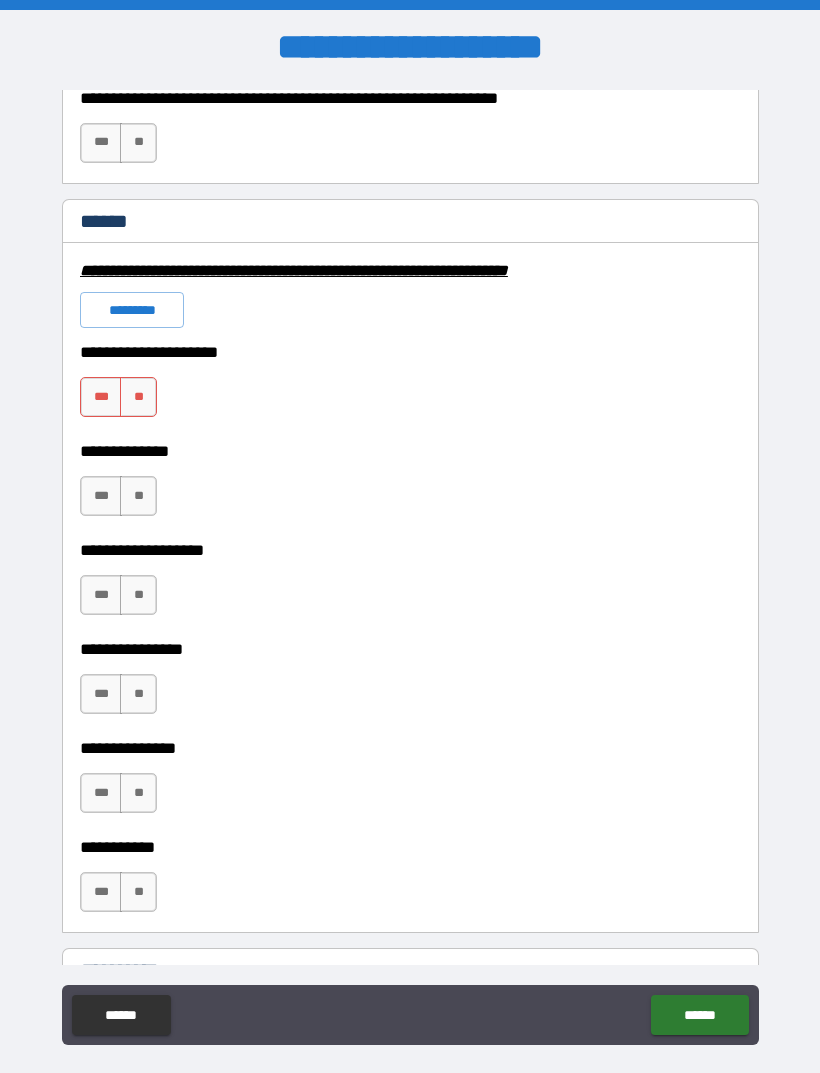 click on "[FIRST] [LAST]" at bounding box center (410, 437) 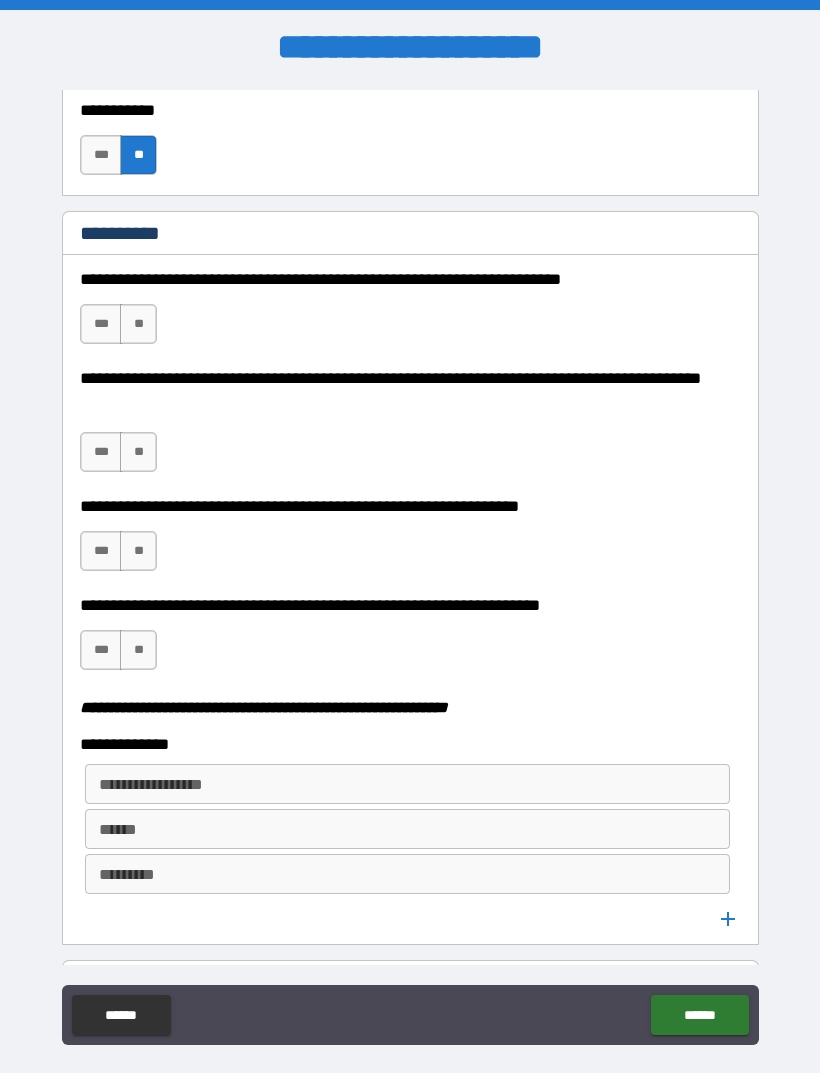 scroll, scrollTop: 2122, scrollLeft: 0, axis: vertical 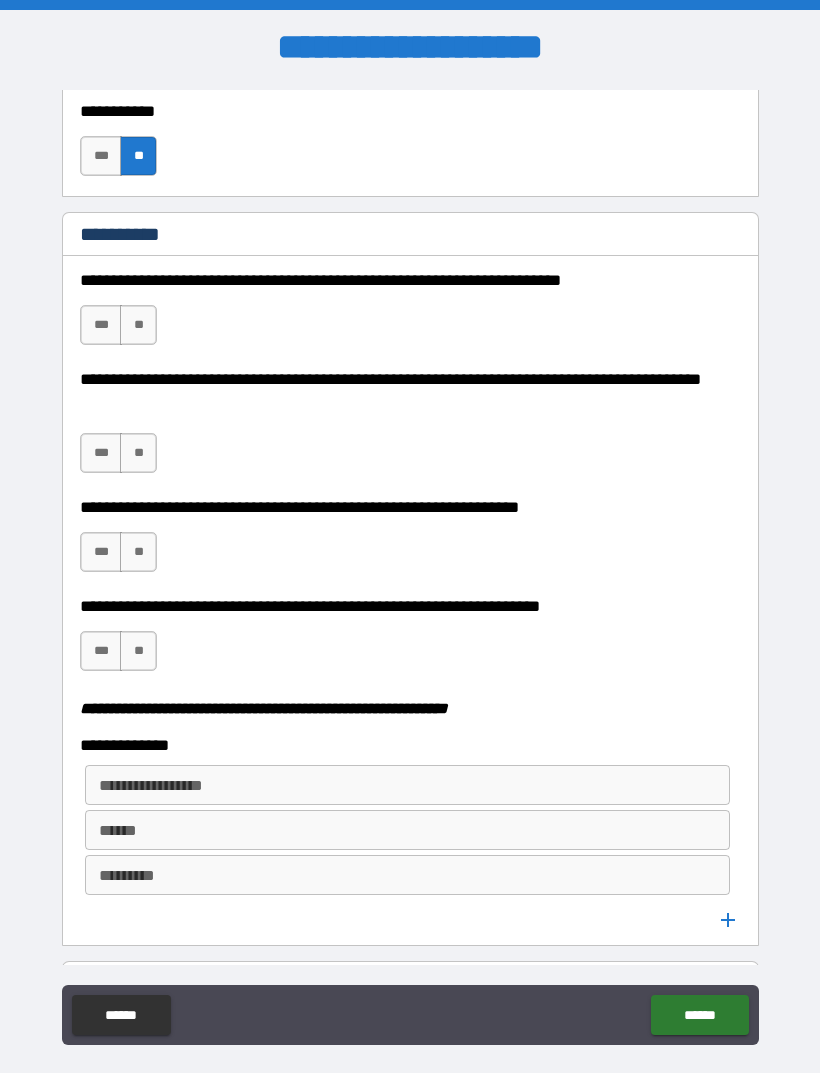 click on "**" at bounding box center [138, 325] 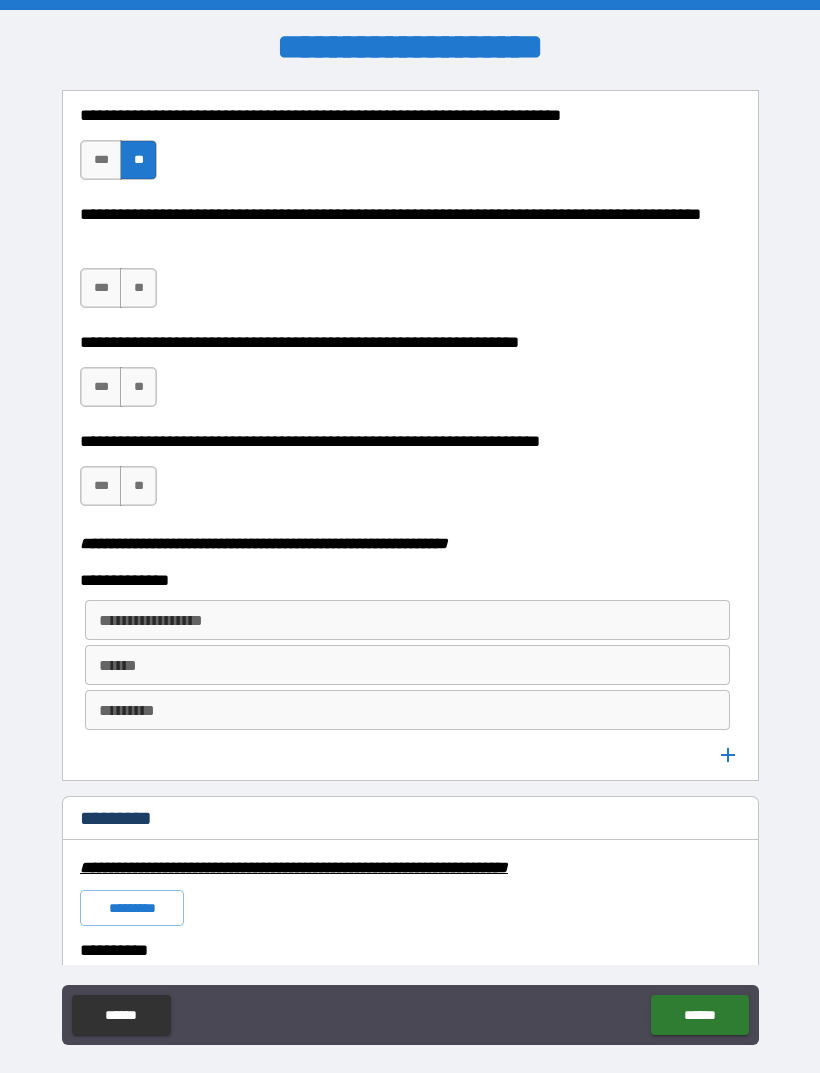 scroll, scrollTop: 2288, scrollLeft: 0, axis: vertical 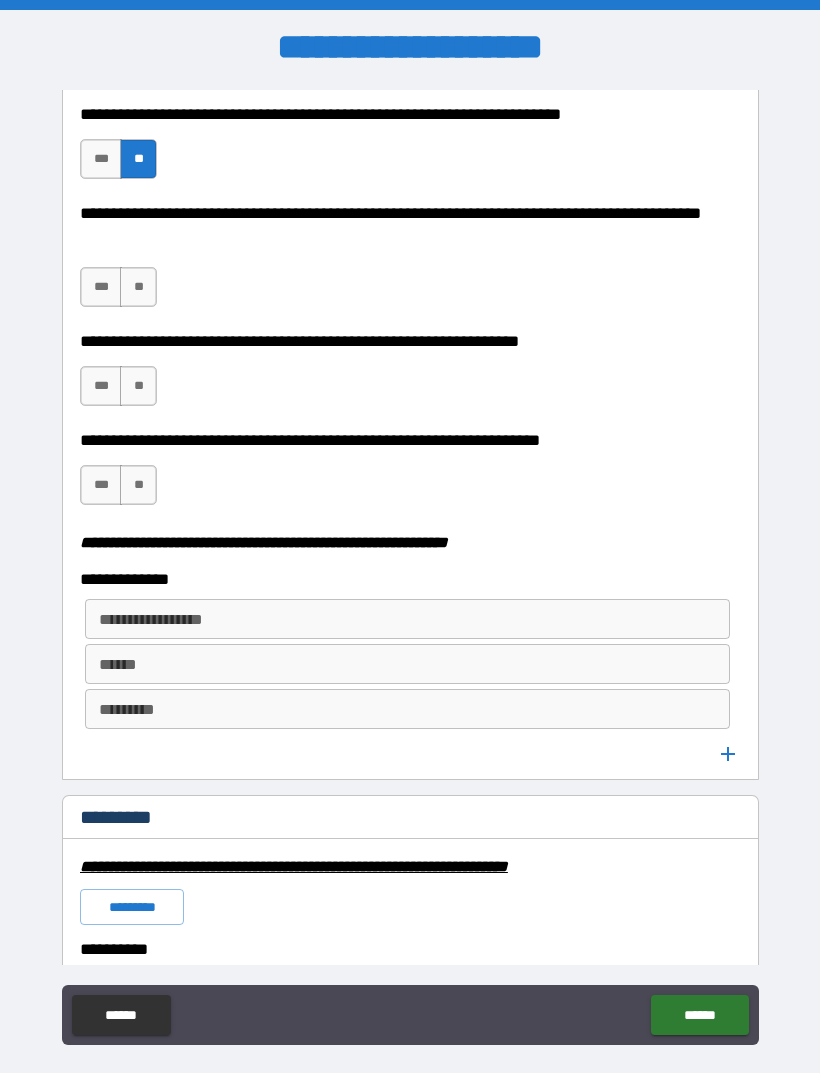 click on "**" at bounding box center (138, 287) 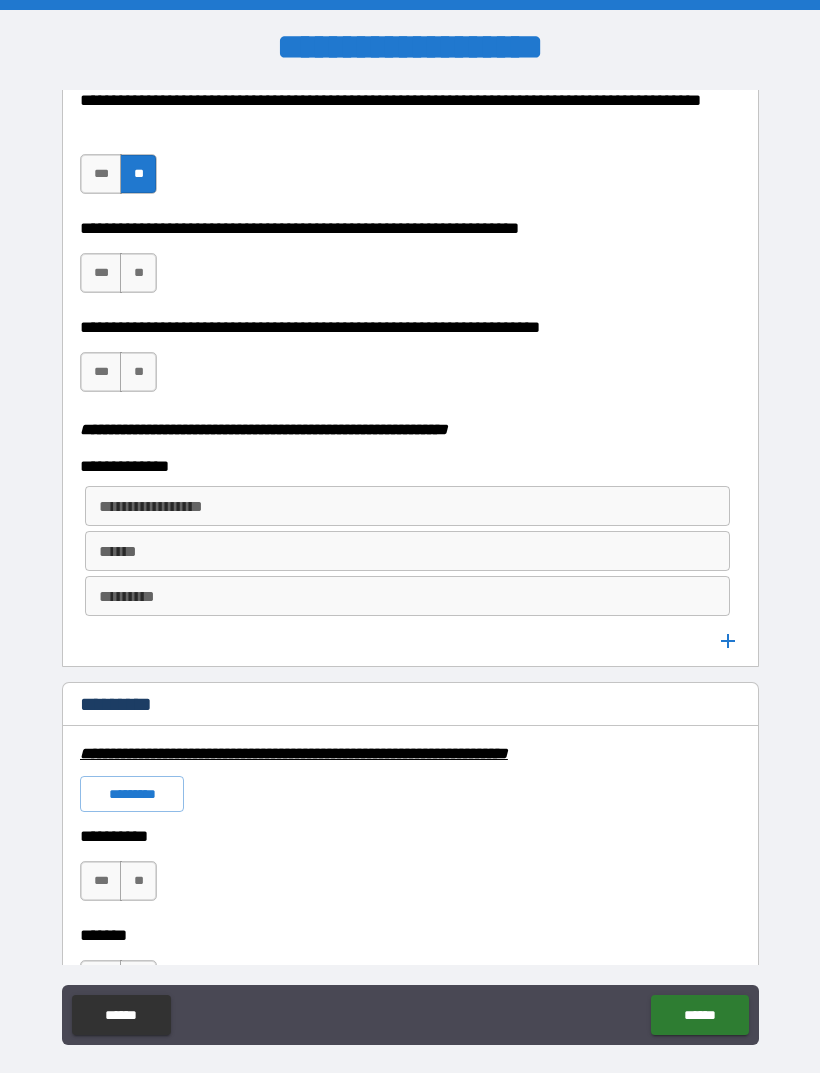 scroll, scrollTop: 2403, scrollLeft: 0, axis: vertical 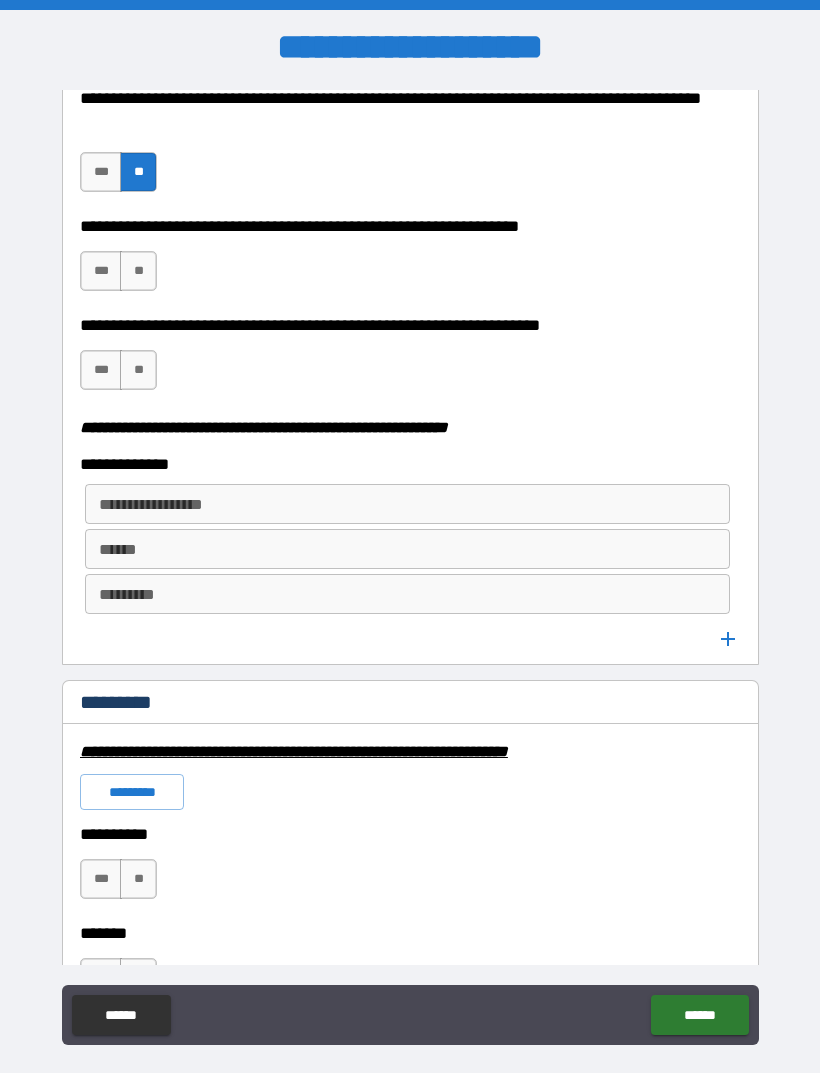 click on "**" at bounding box center (138, 271) 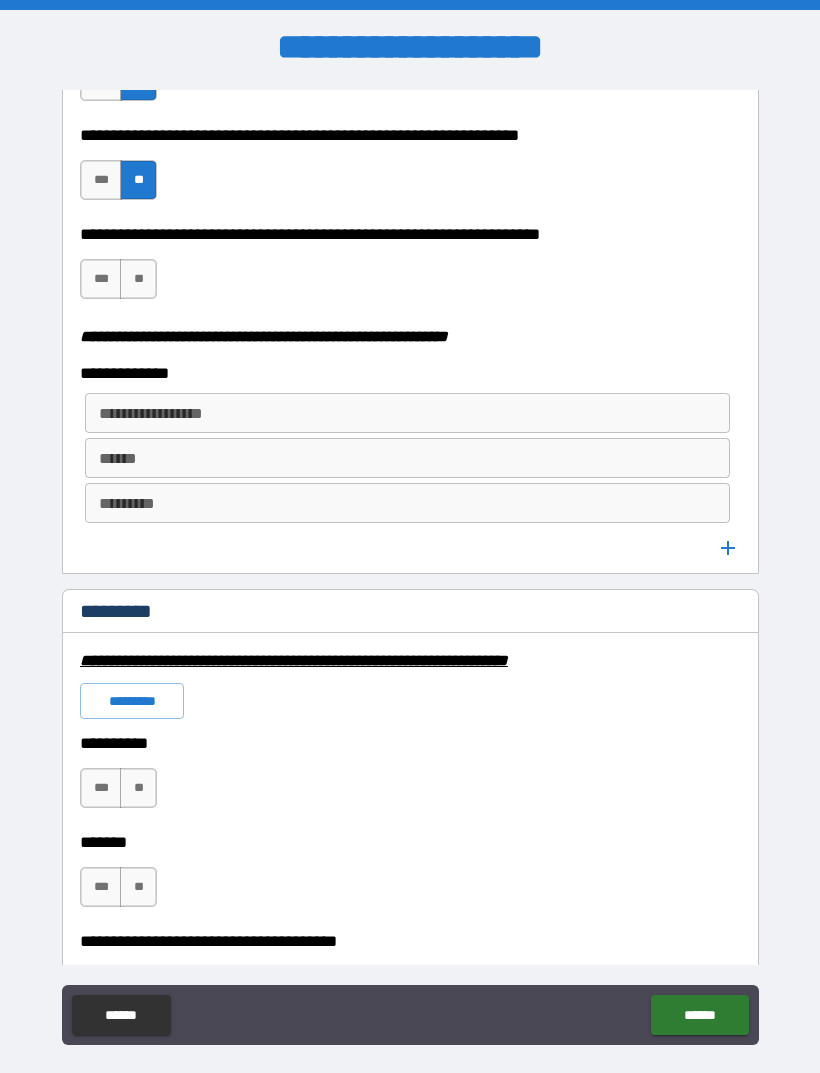 scroll, scrollTop: 2501, scrollLeft: 0, axis: vertical 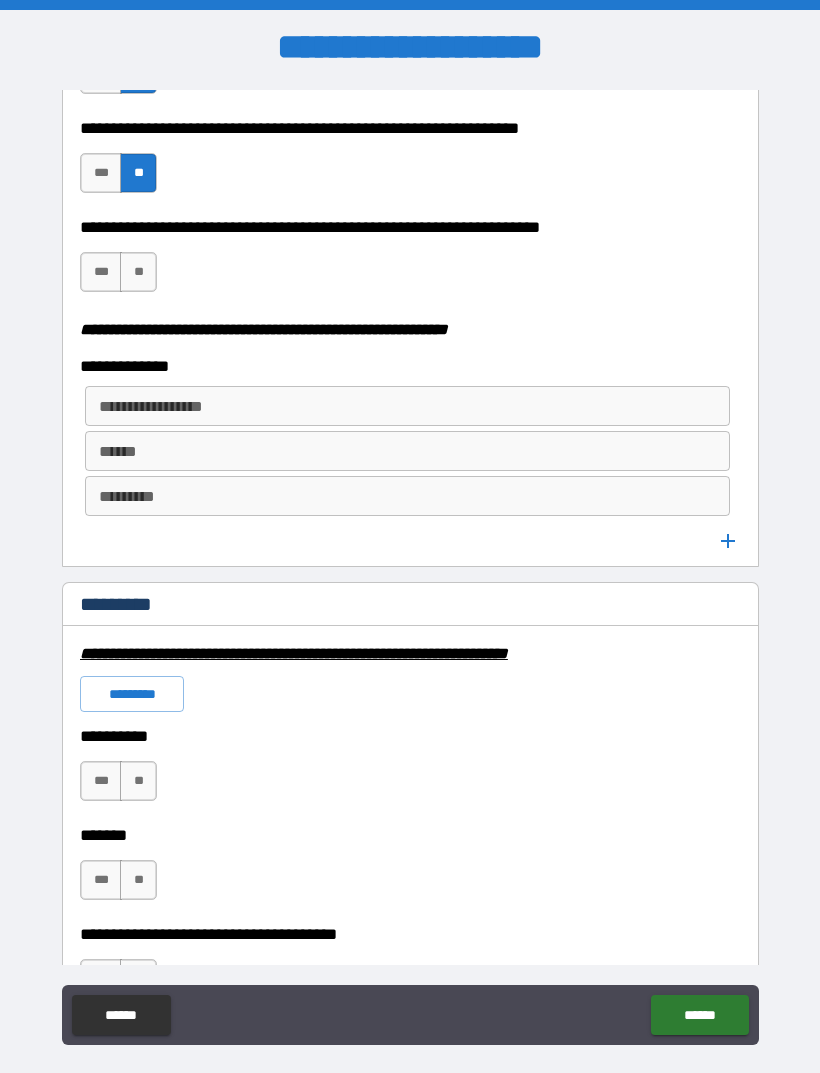 click on "**" at bounding box center [138, 272] 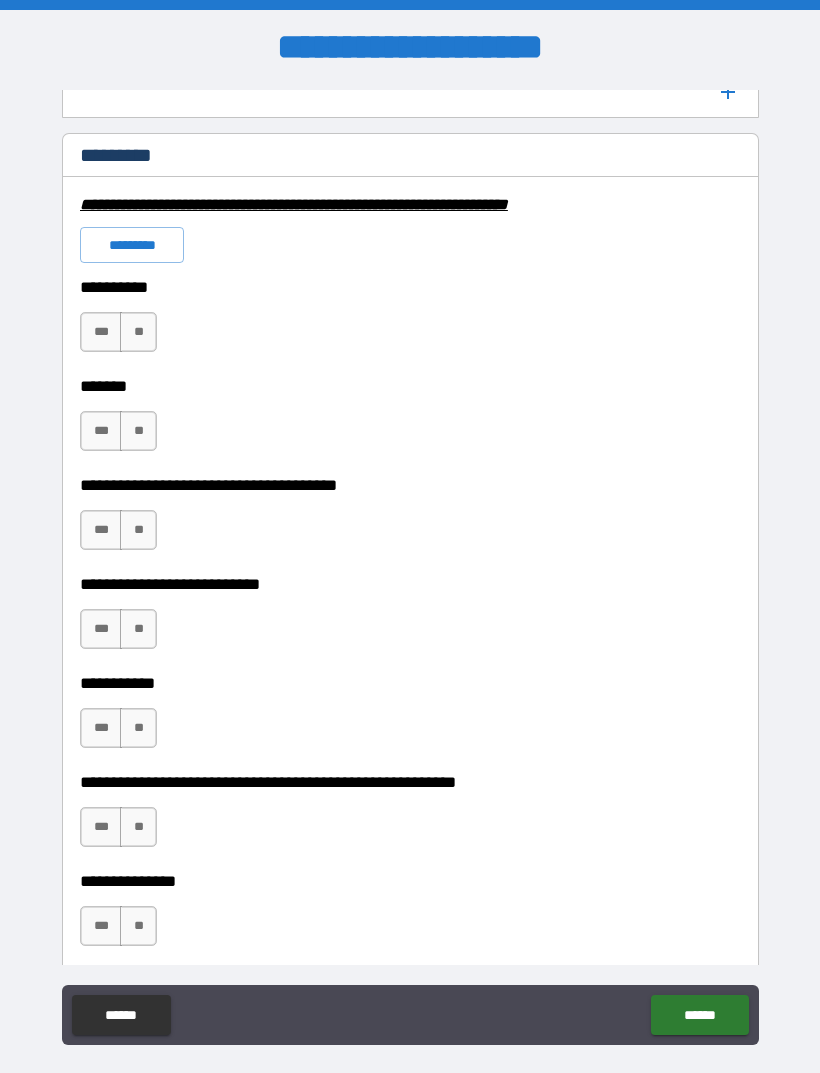 scroll, scrollTop: 2951, scrollLeft: 0, axis: vertical 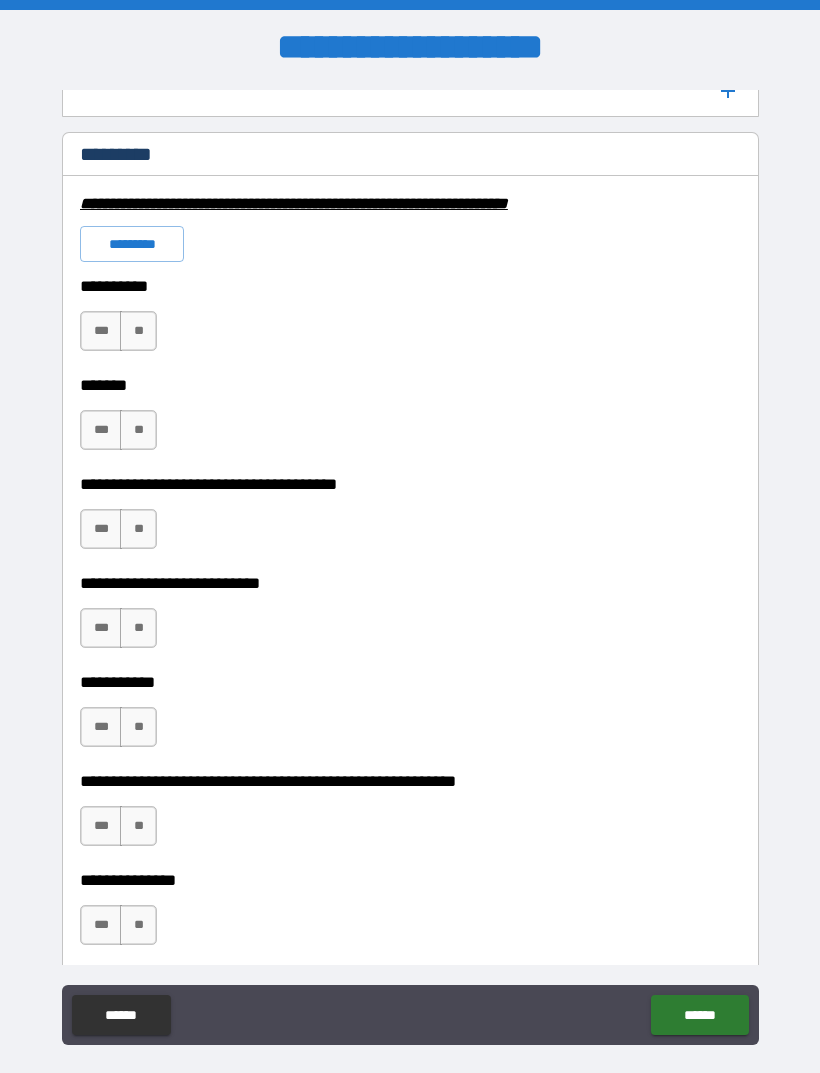 click on "*********" at bounding box center (132, 244) 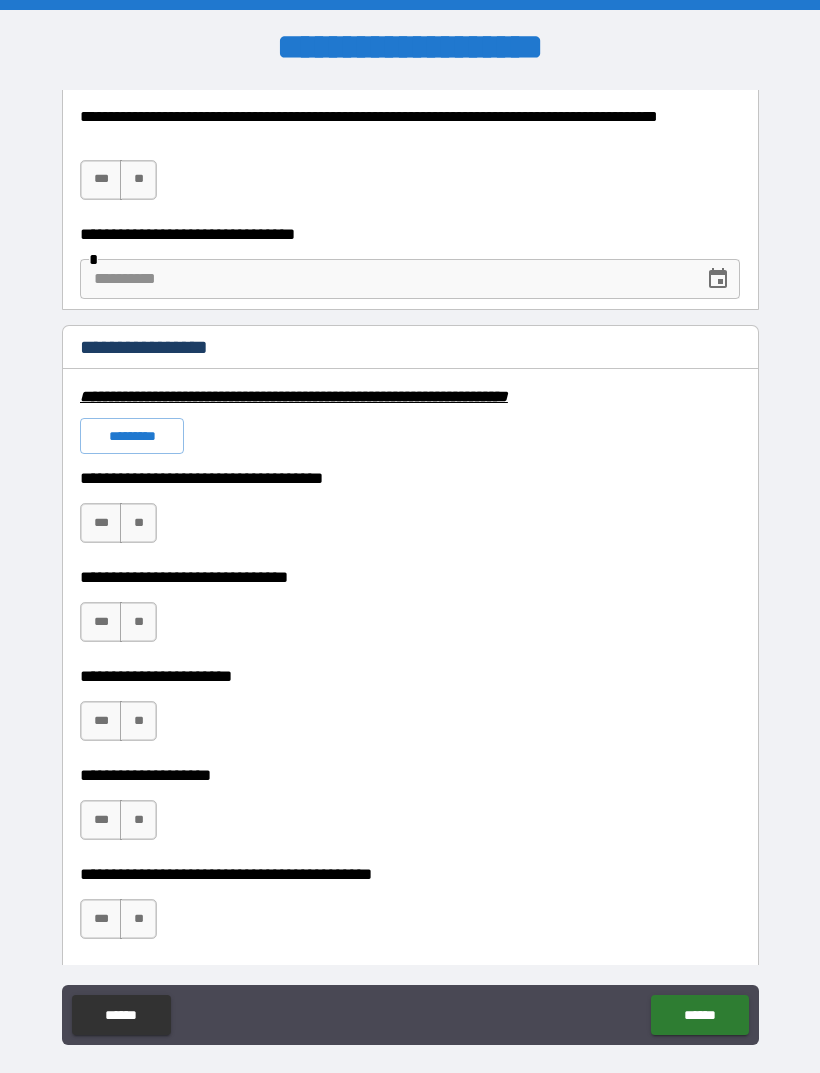 scroll, scrollTop: 4339, scrollLeft: 0, axis: vertical 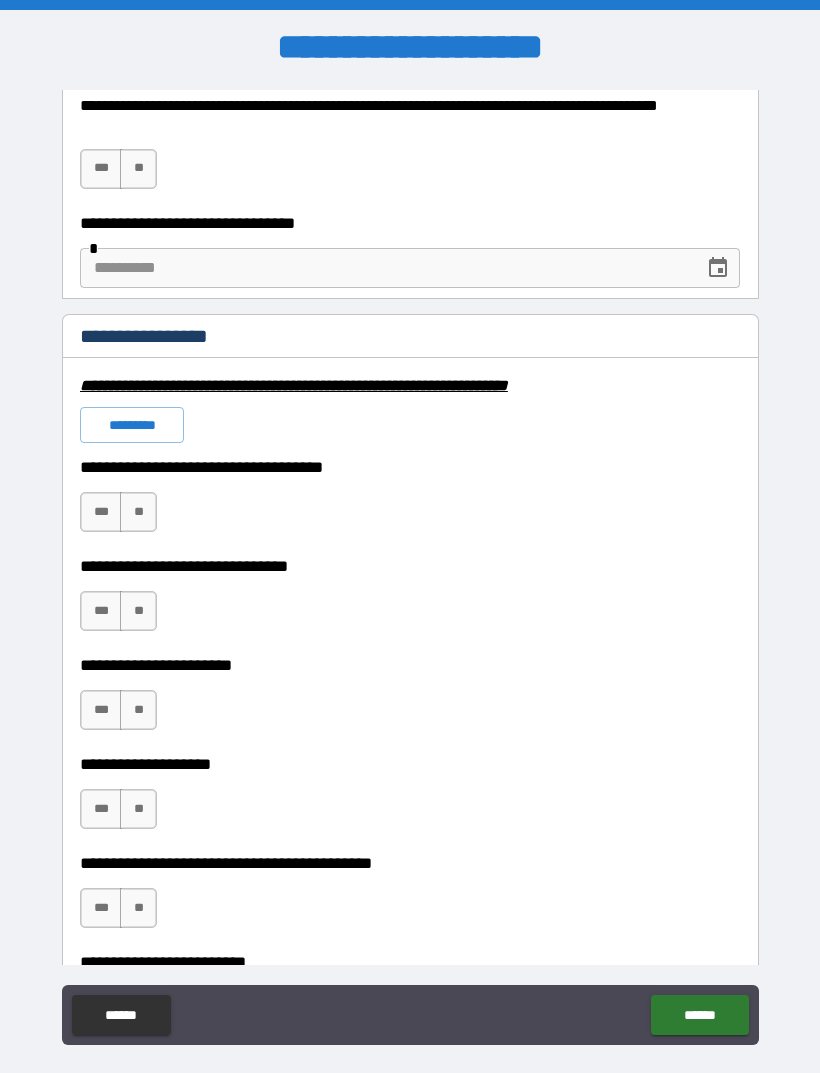 click on "**" at bounding box center [138, 169] 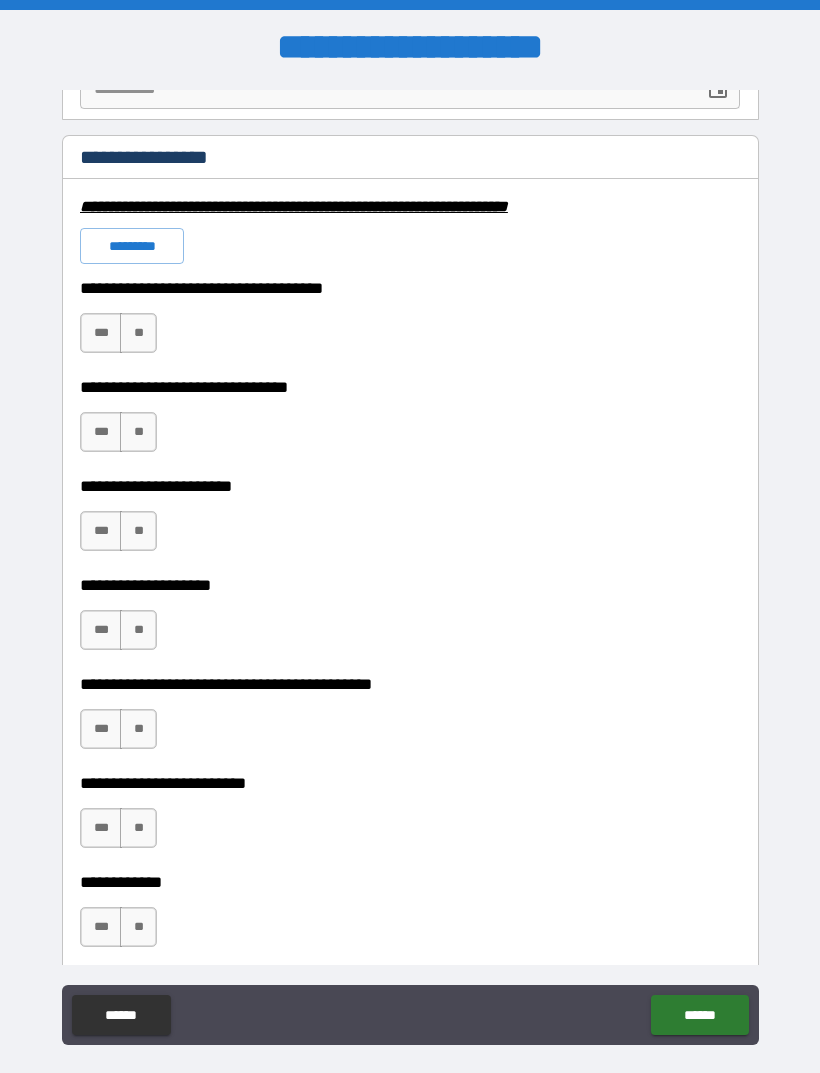 scroll, scrollTop: 4517, scrollLeft: 0, axis: vertical 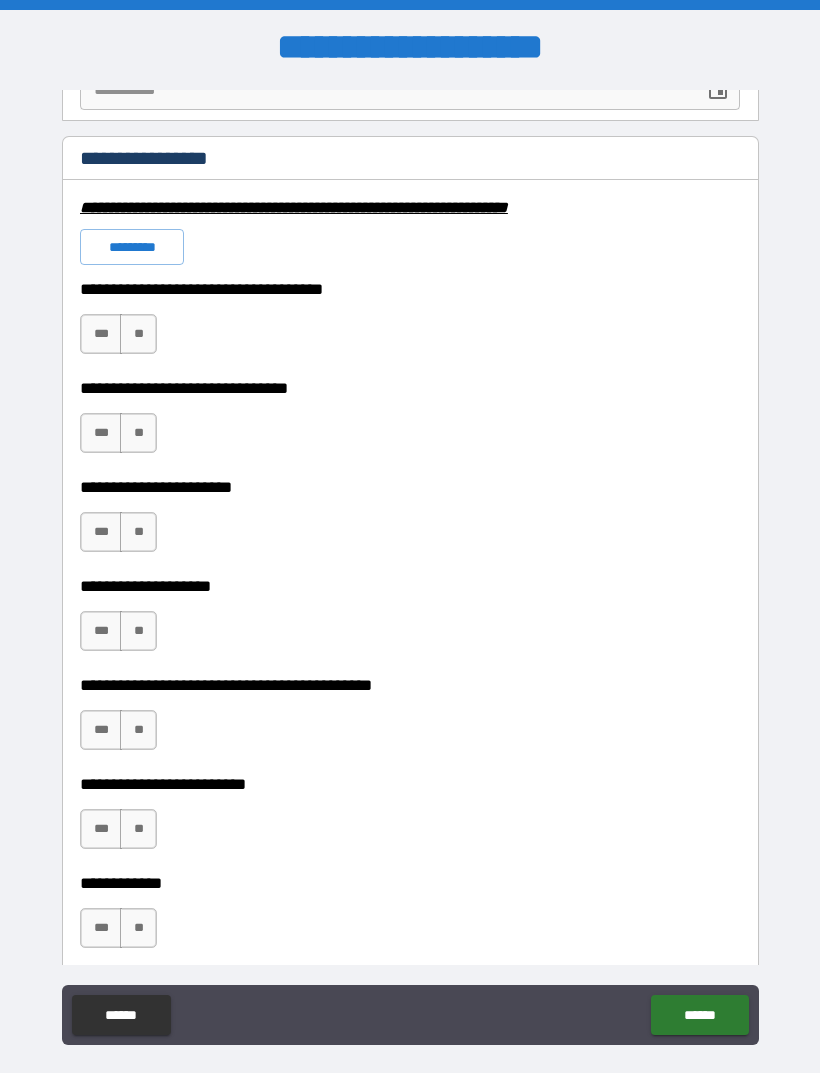 click on "*********" at bounding box center [132, 247] 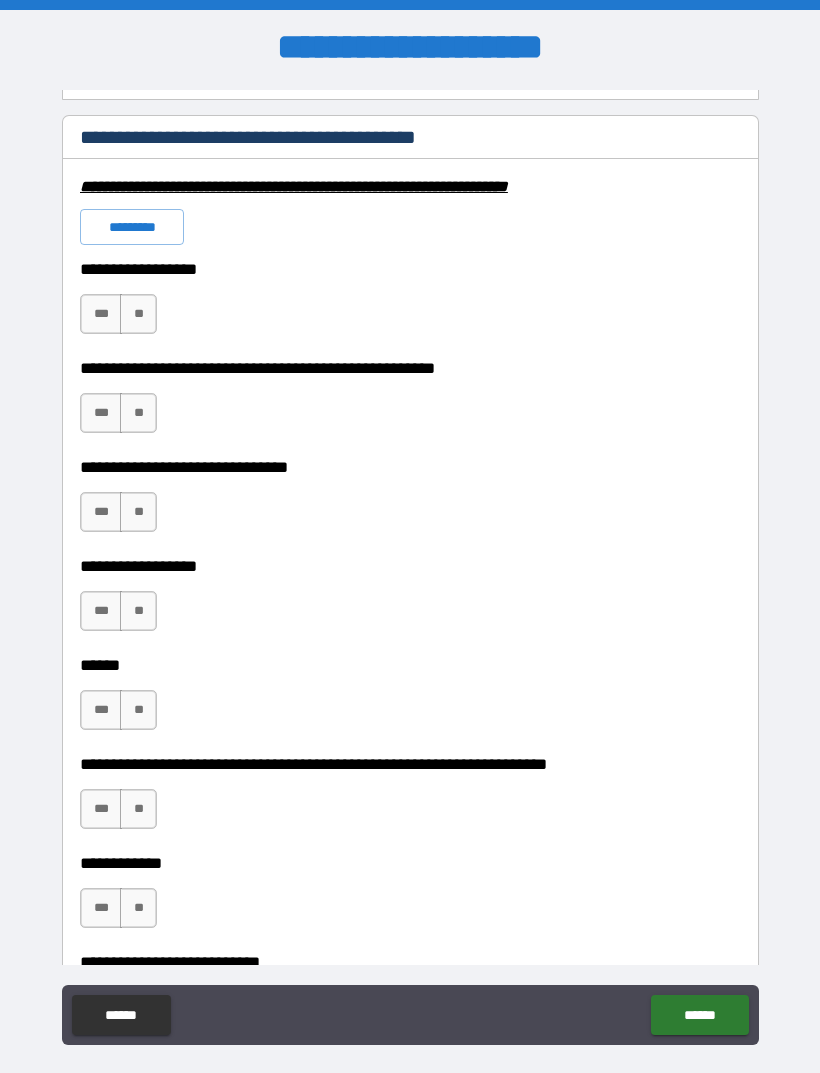 scroll, scrollTop: 6069, scrollLeft: 0, axis: vertical 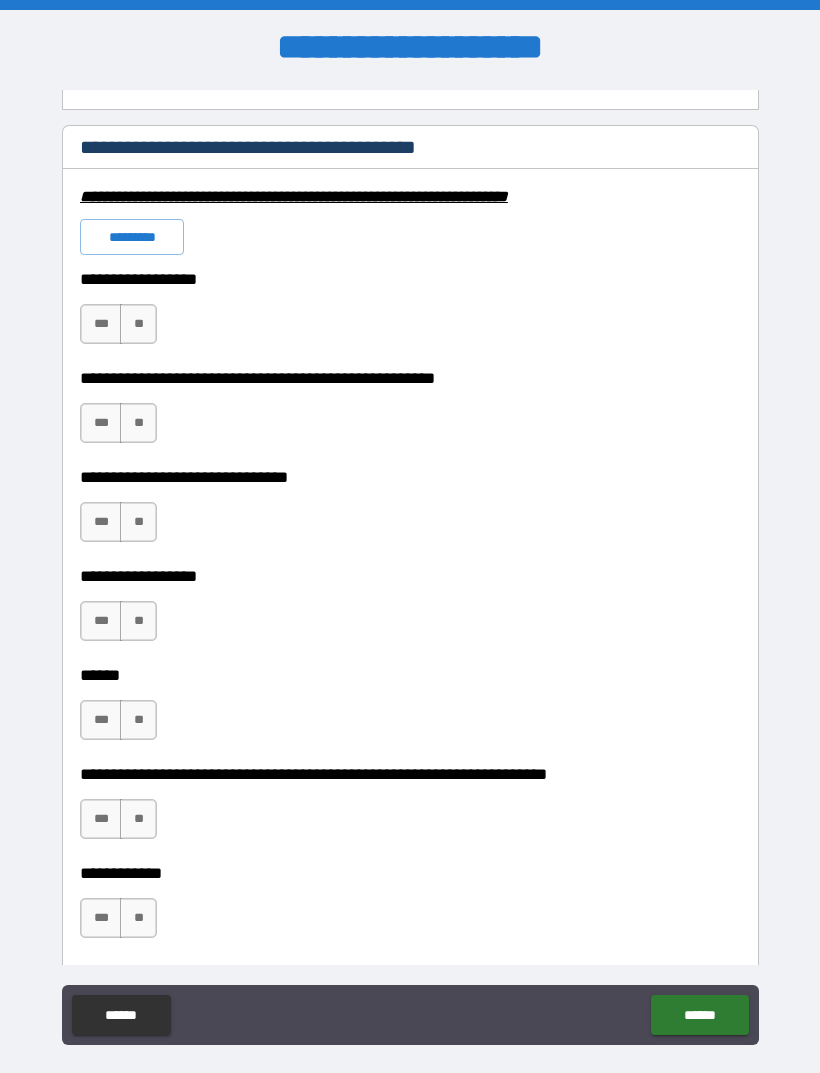 click on "*********" at bounding box center [132, 237] 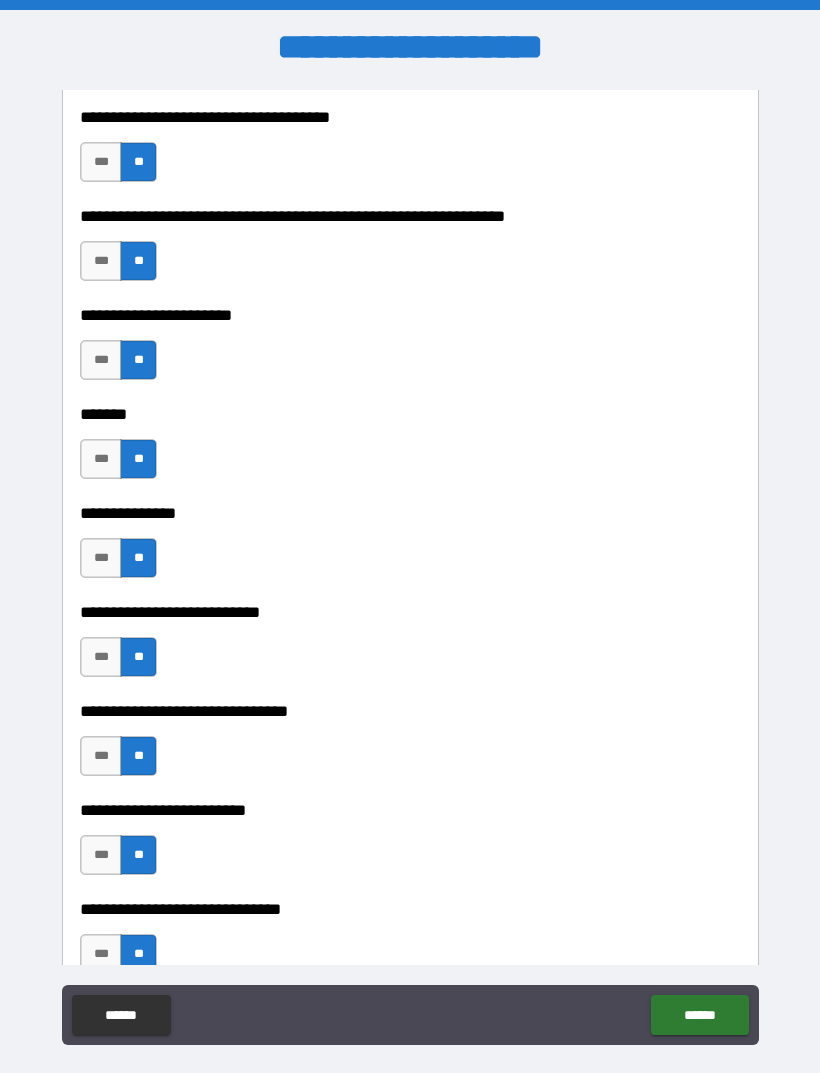 scroll, scrollTop: 8050, scrollLeft: 0, axis: vertical 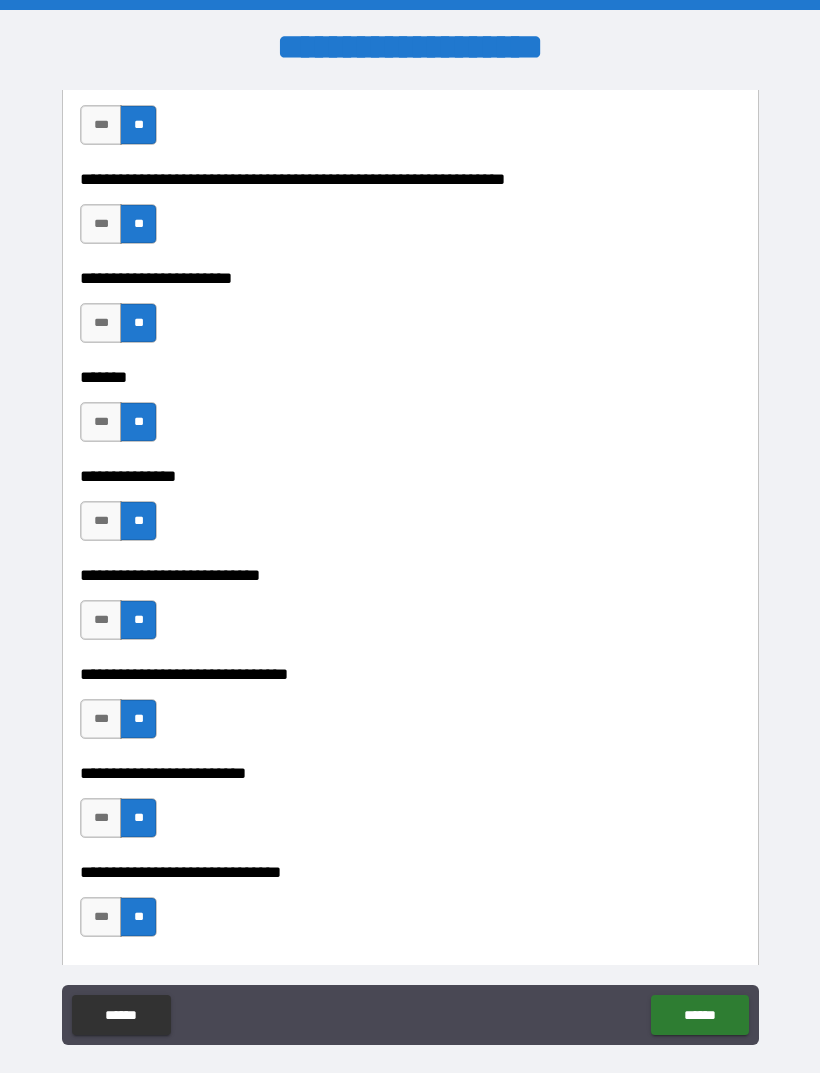 click on "***" at bounding box center [101, 422] 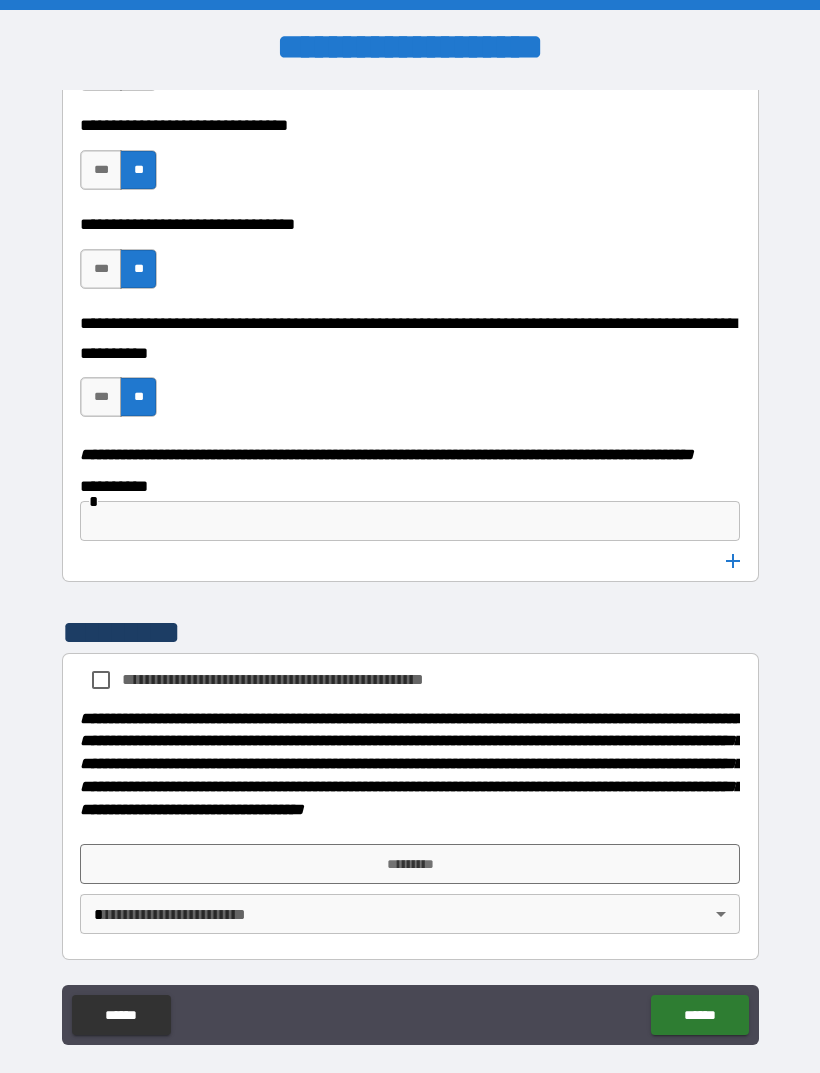 scroll, scrollTop: 10041, scrollLeft: 0, axis: vertical 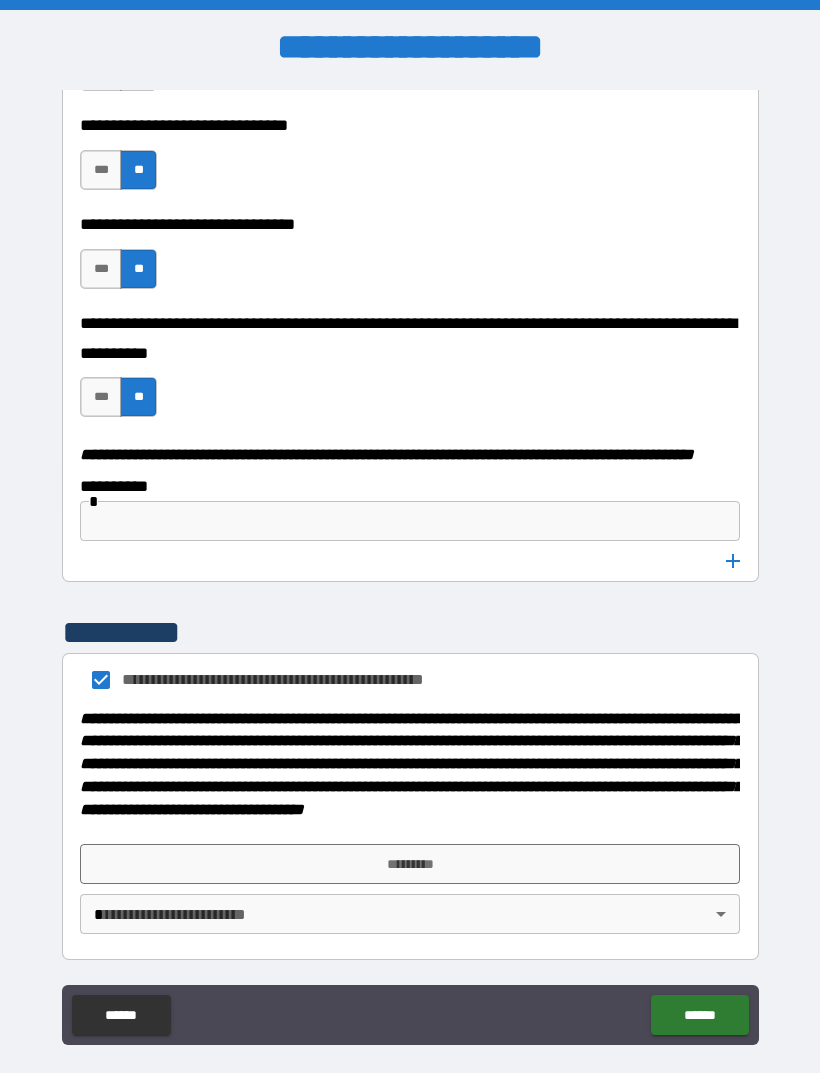 click on "*********" at bounding box center (410, 864) 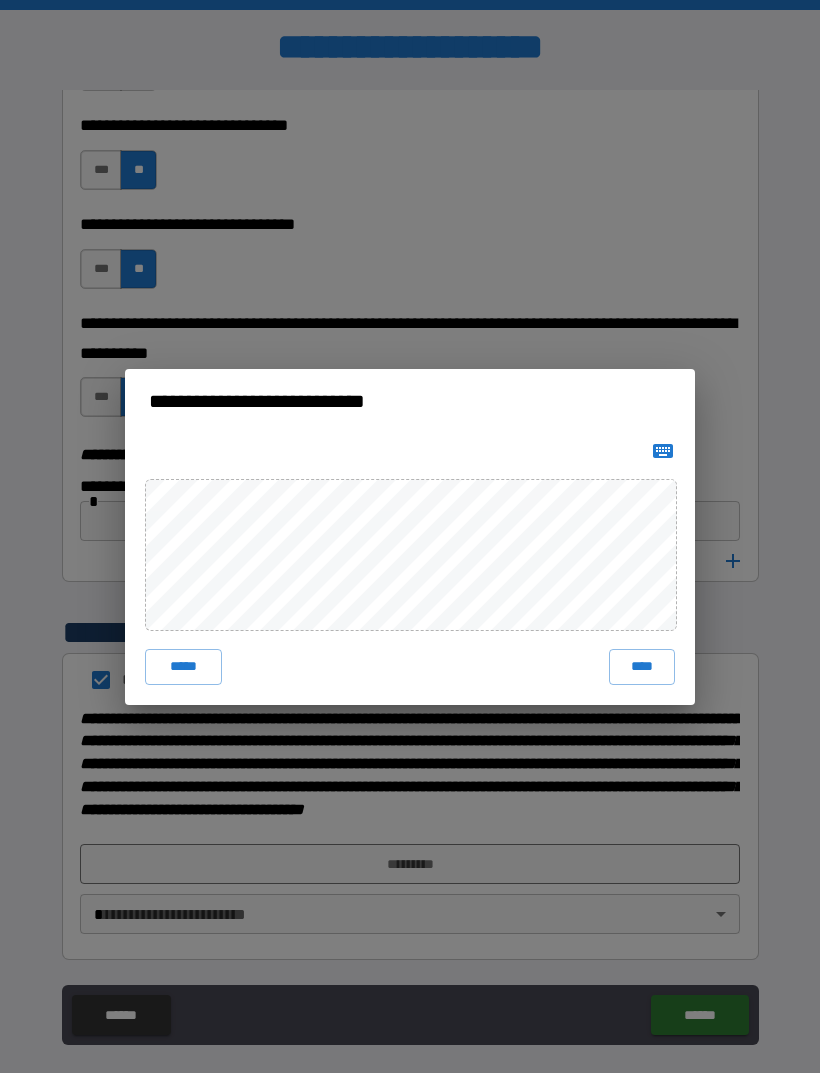 click on "****" at bounding box center [642, 667] 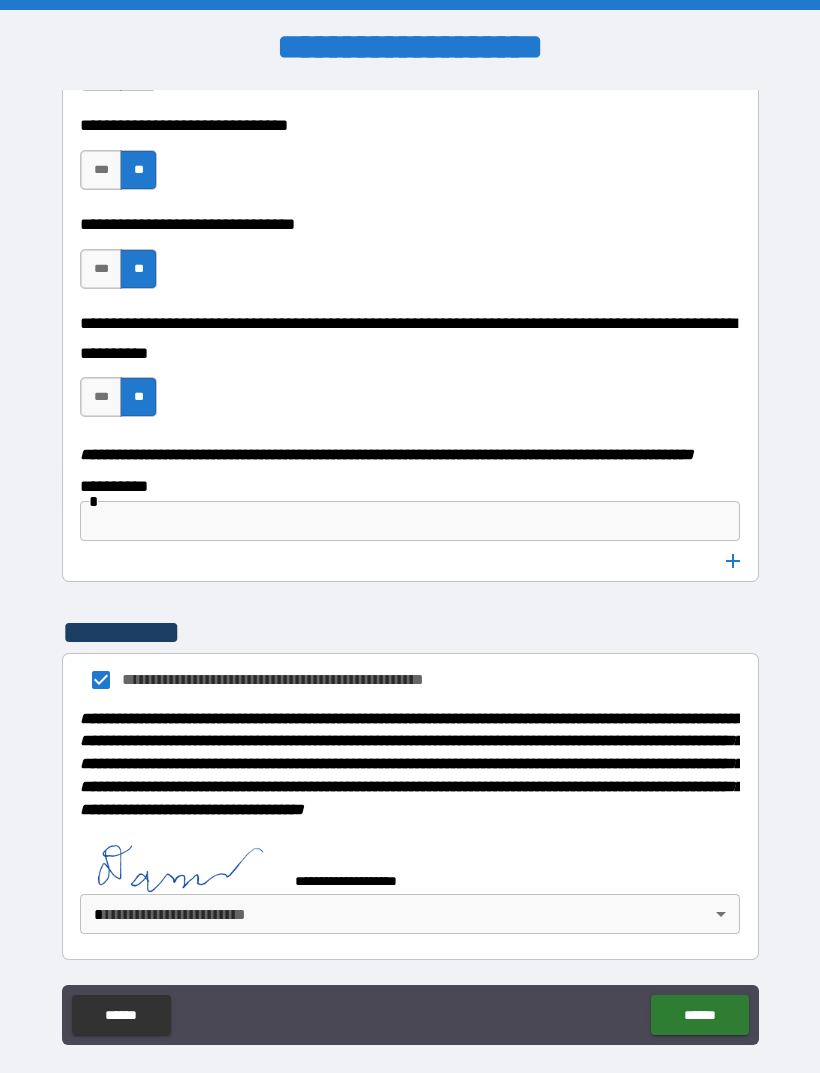 scroll, scrollTop: 10031, scrollLeft: 0, axis: vertical 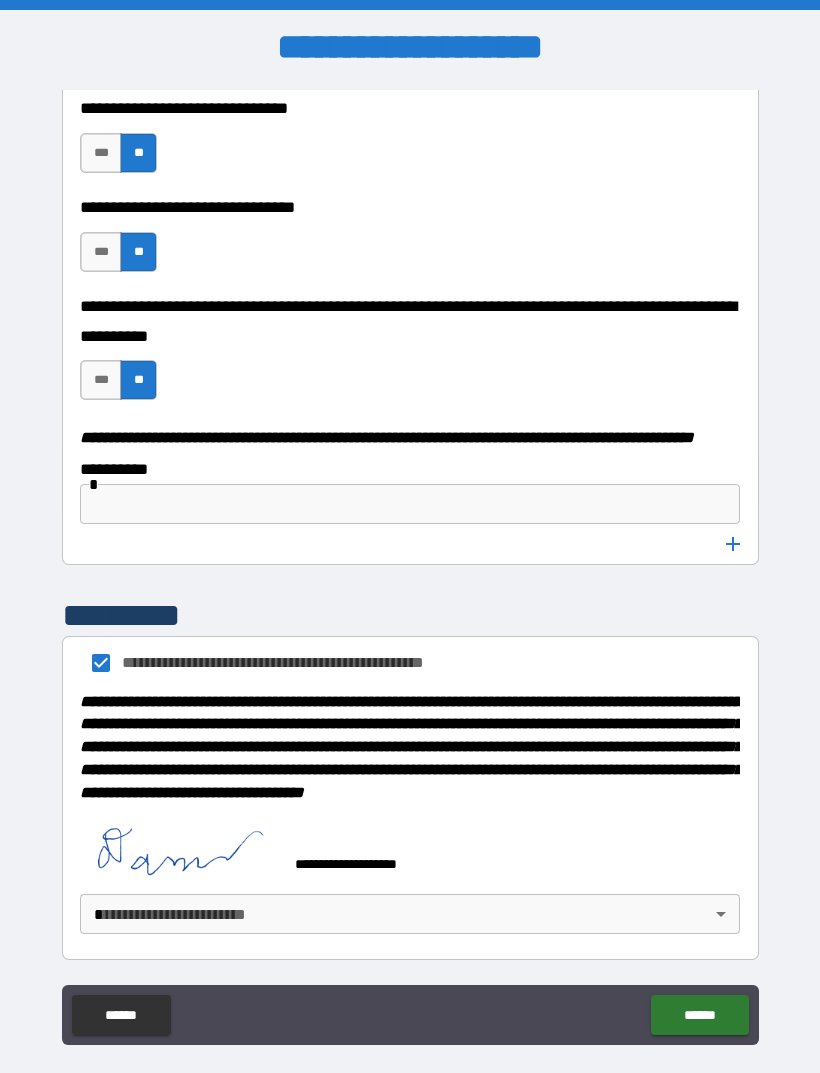 click on "[STREET] [CITY], [STATE] [ZIP]" at bounding box center (410, 568) 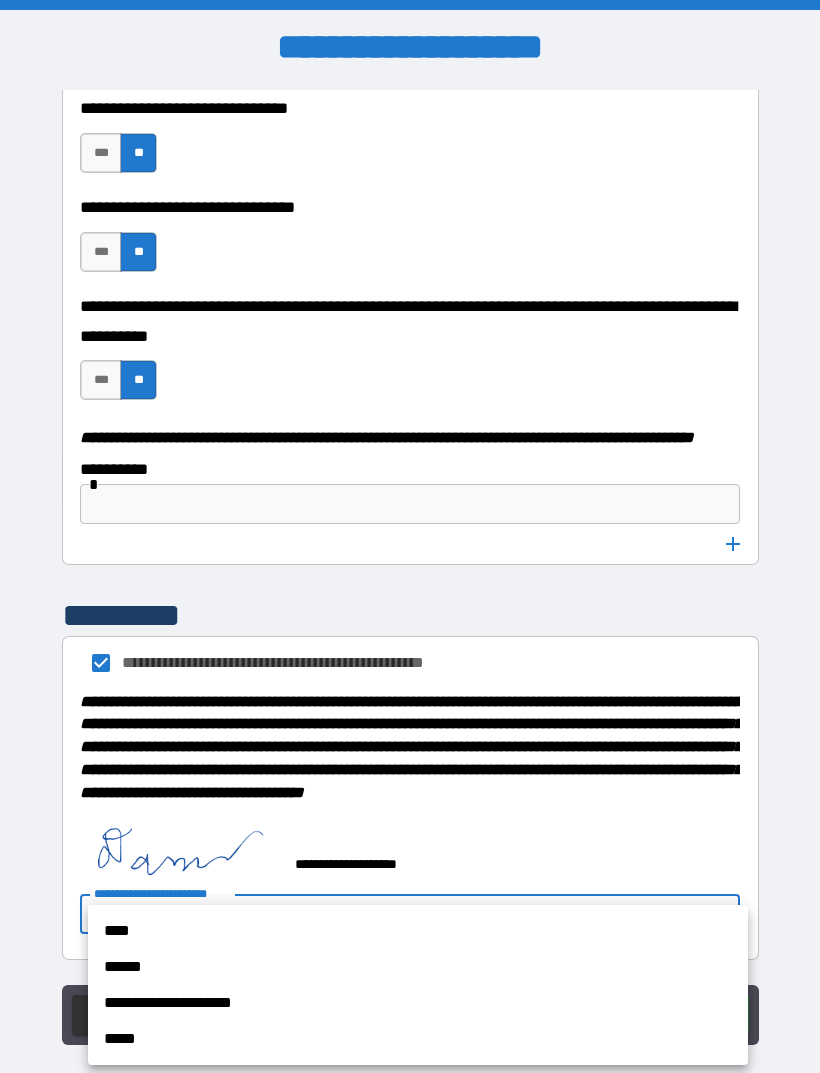 click at bounding box center (410, 536) 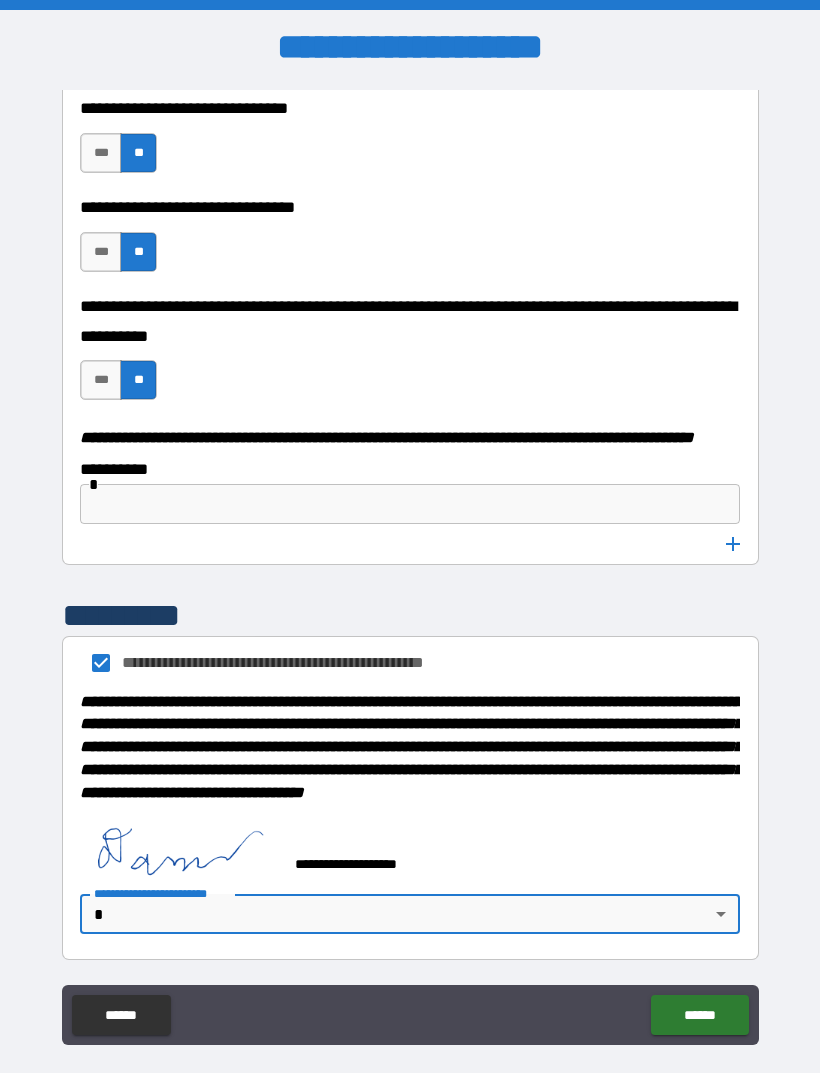 click on "[STREET] [CITY], [STATE] [ZIP]" at bounding box center [410, 568] 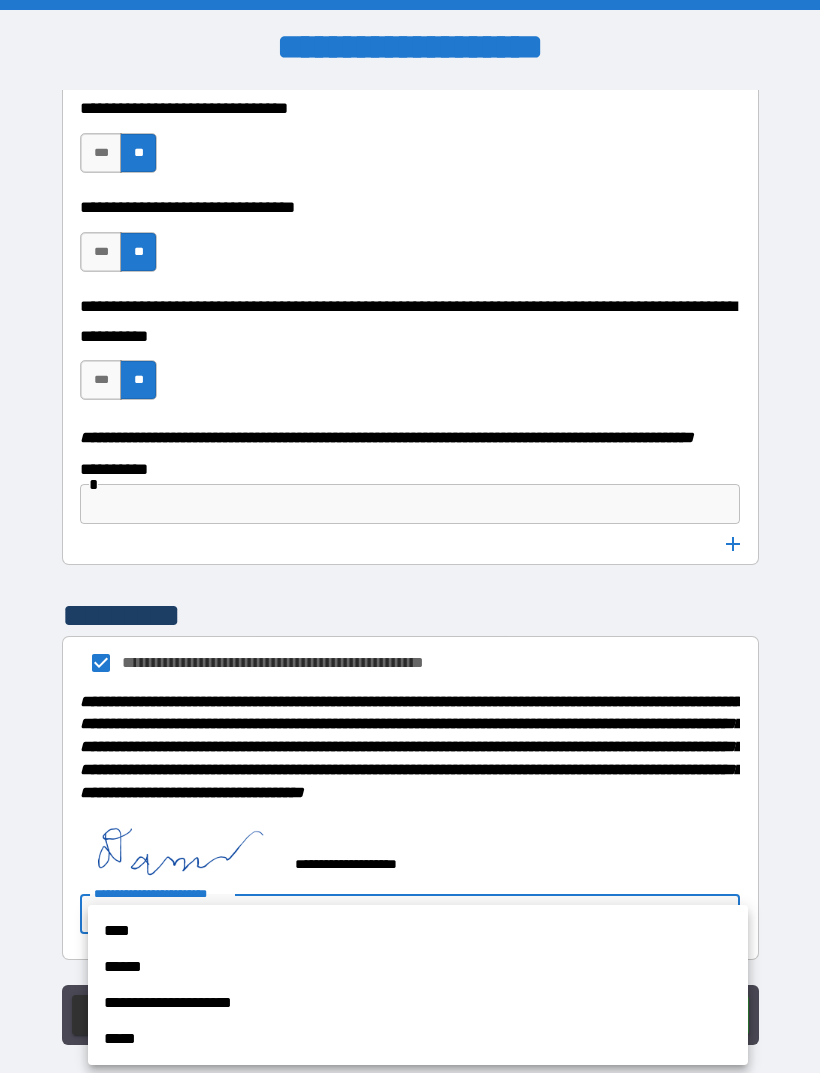 click on "****" at bounding box center (418, 931) 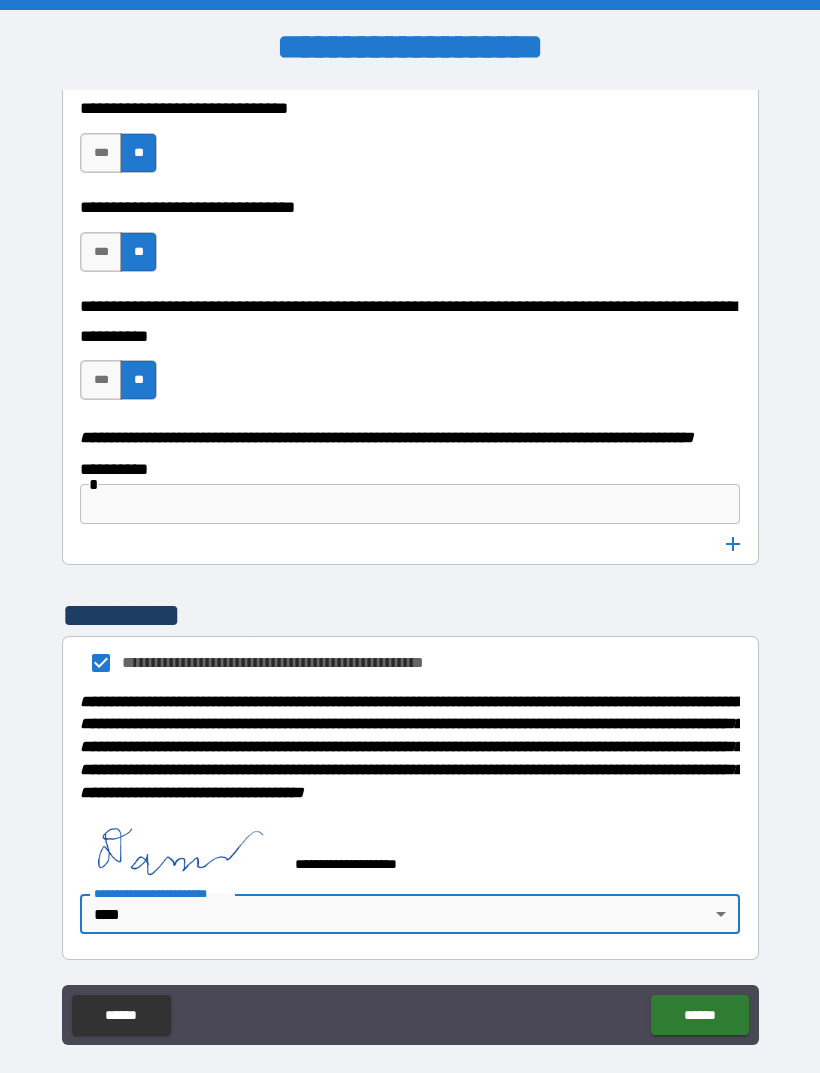scroll, scrollTop: 10058, scrollLeft: 0, axis: vertical 